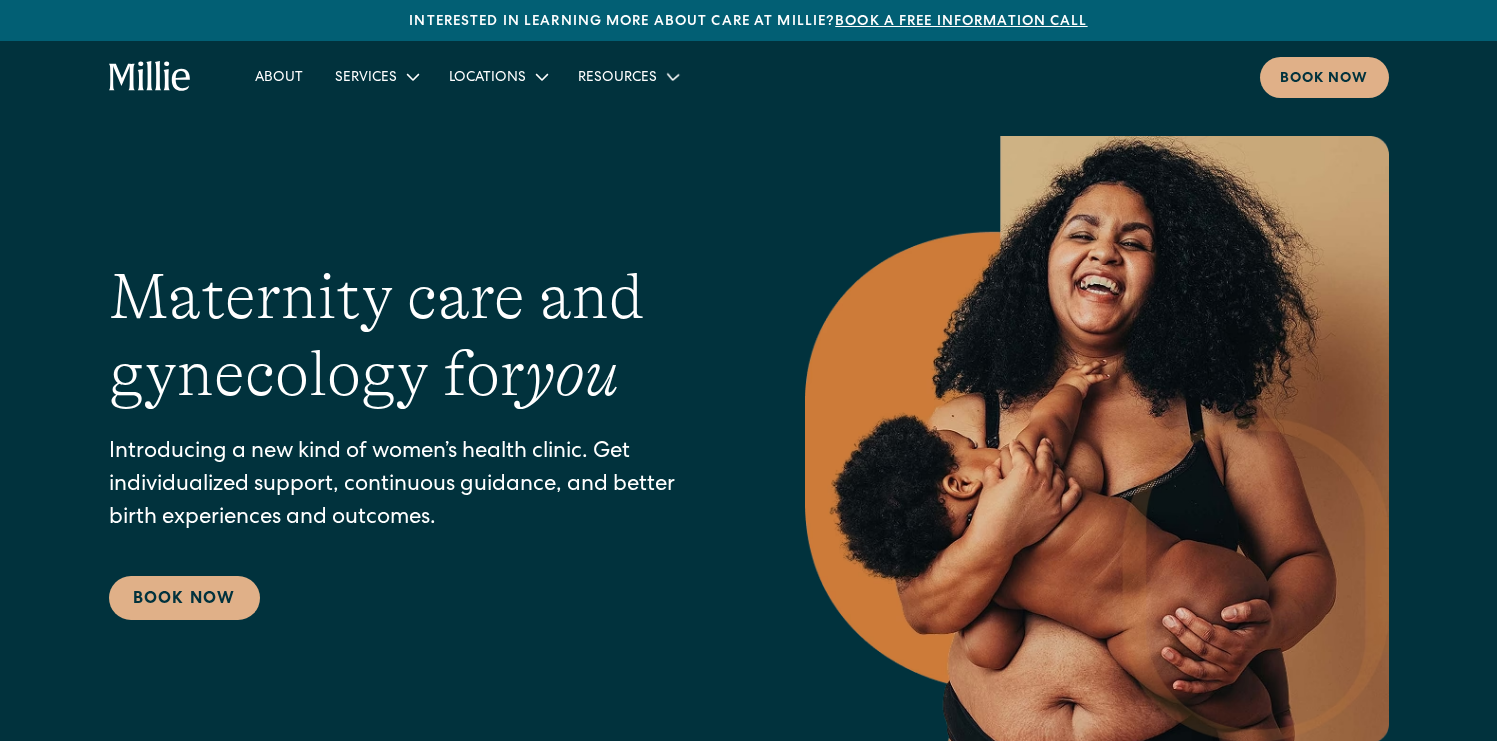 scroll, scrollTop: 0, scrollLeft: 0, axis: both 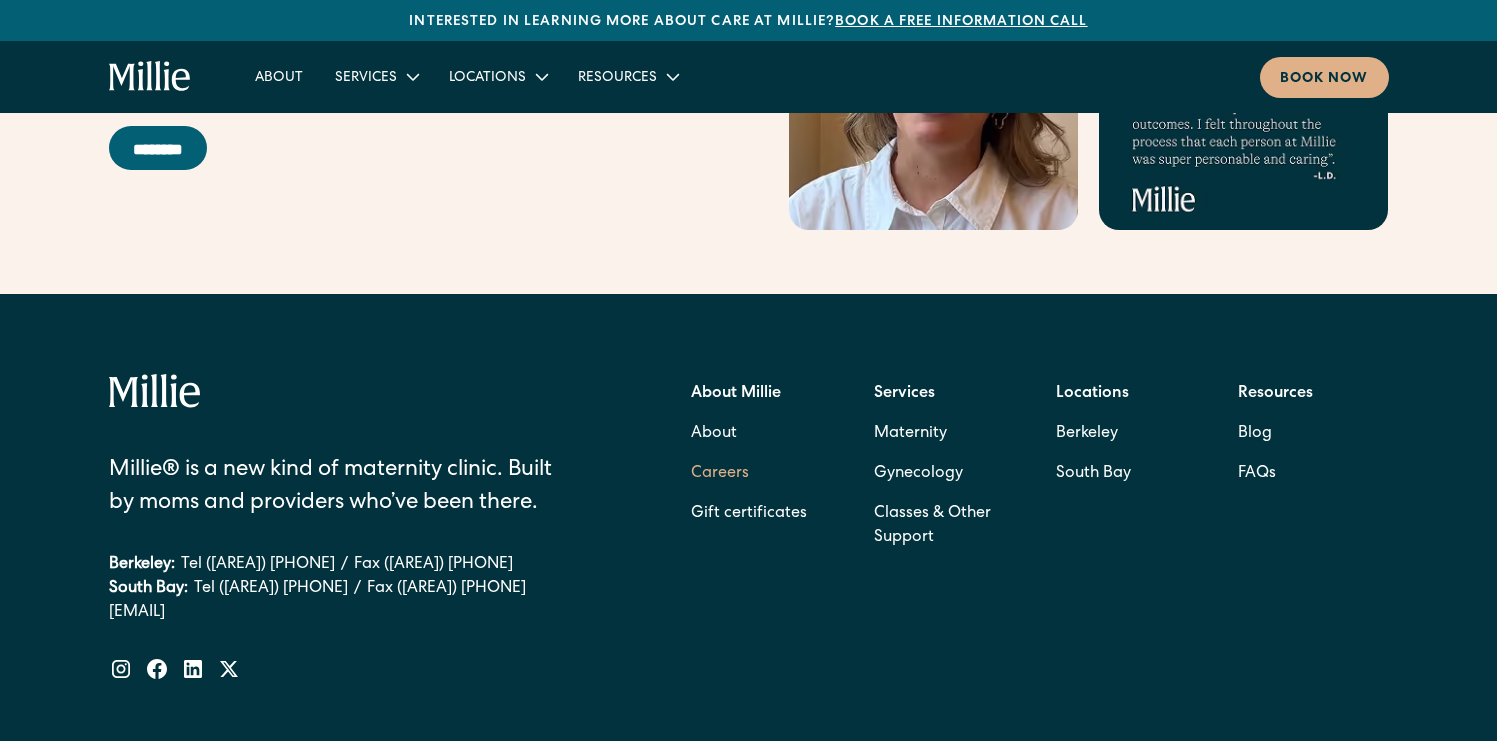 click on "Careers" at bounding box center (720, 474) 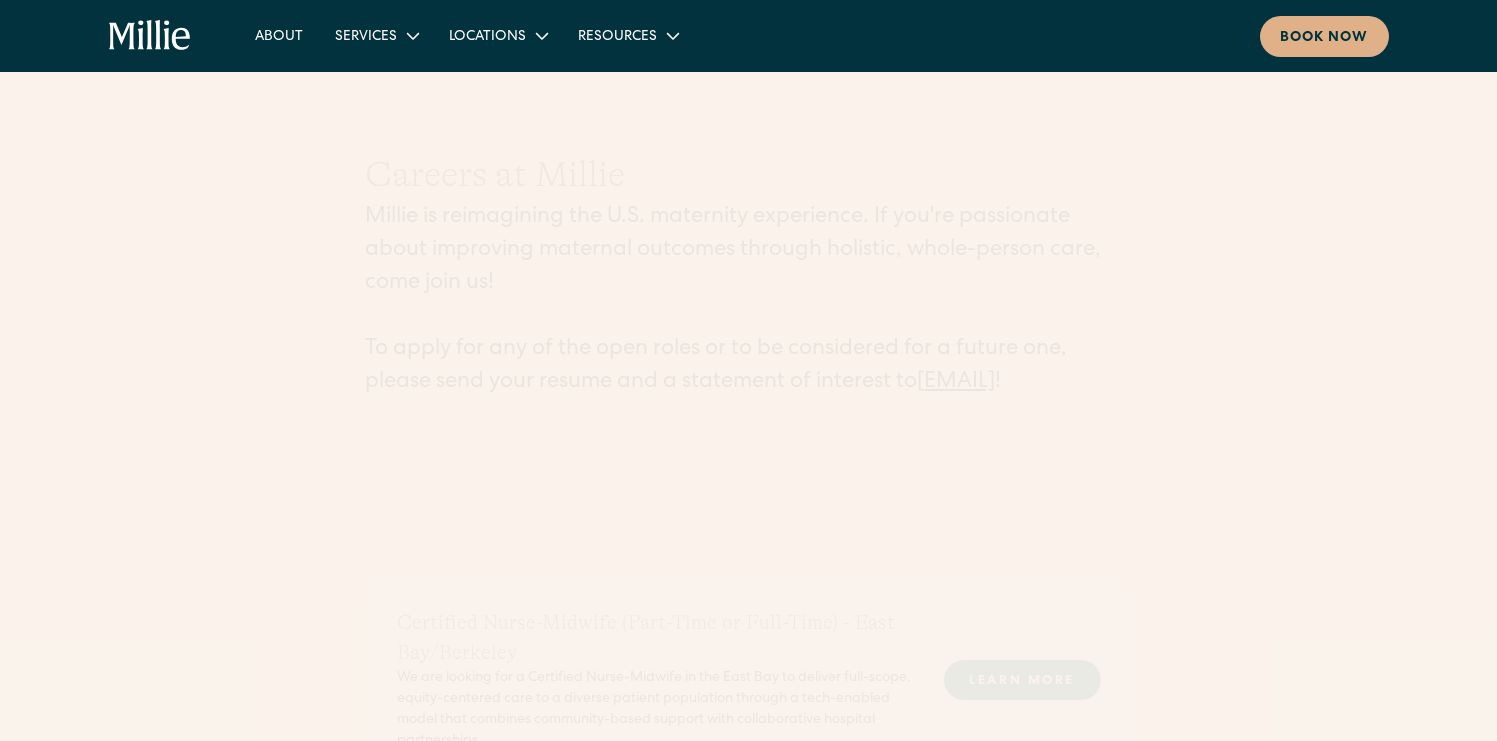 scroll, scrollTop: 0, scrollLeft: 0, axis: both 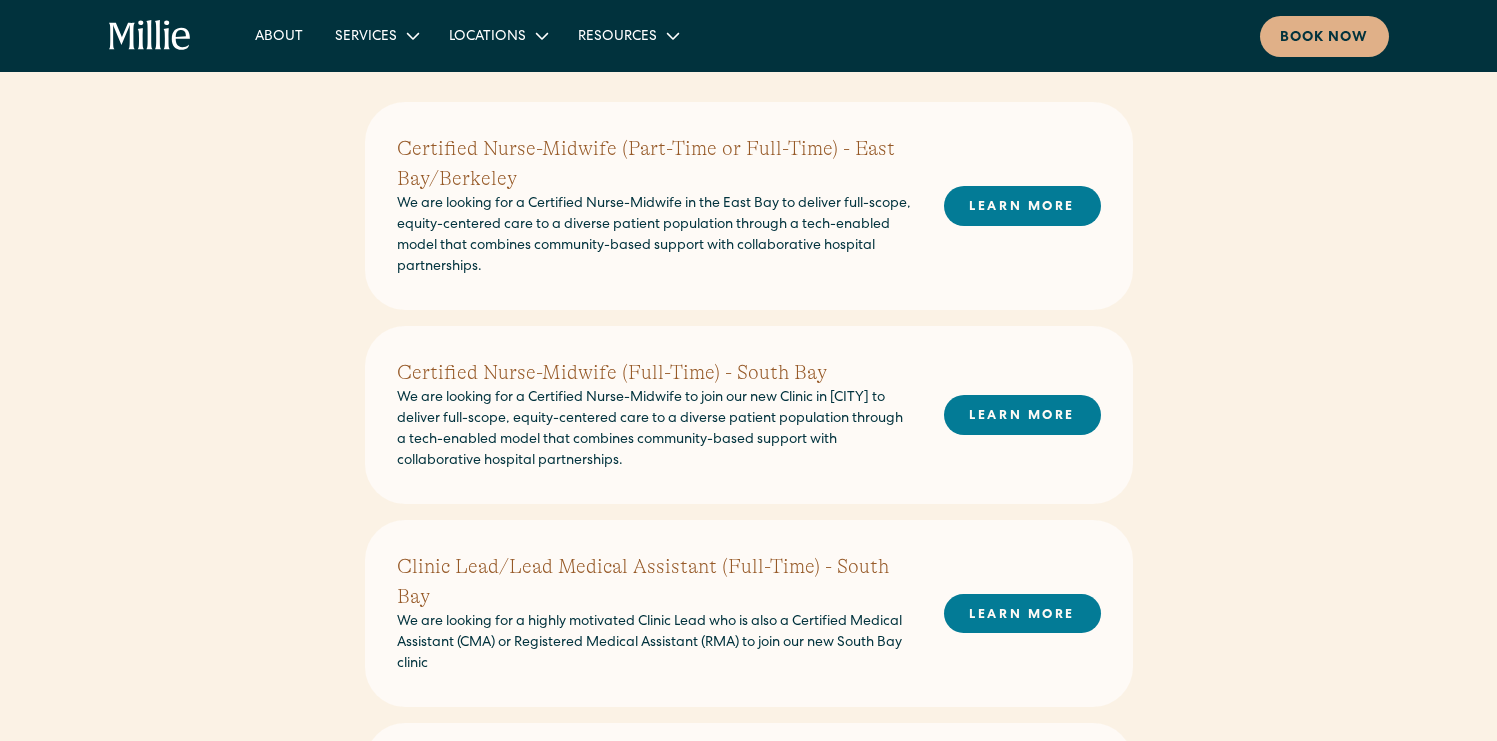 click on "We are looking for a Certified Nurse-Midwife in the East Bay to deliver full-scope, equity-centered care to a diverse patient population through a tech-enabled model that combines community-based support with collaborative hospital partnerships." at bounding box center (654, 236) 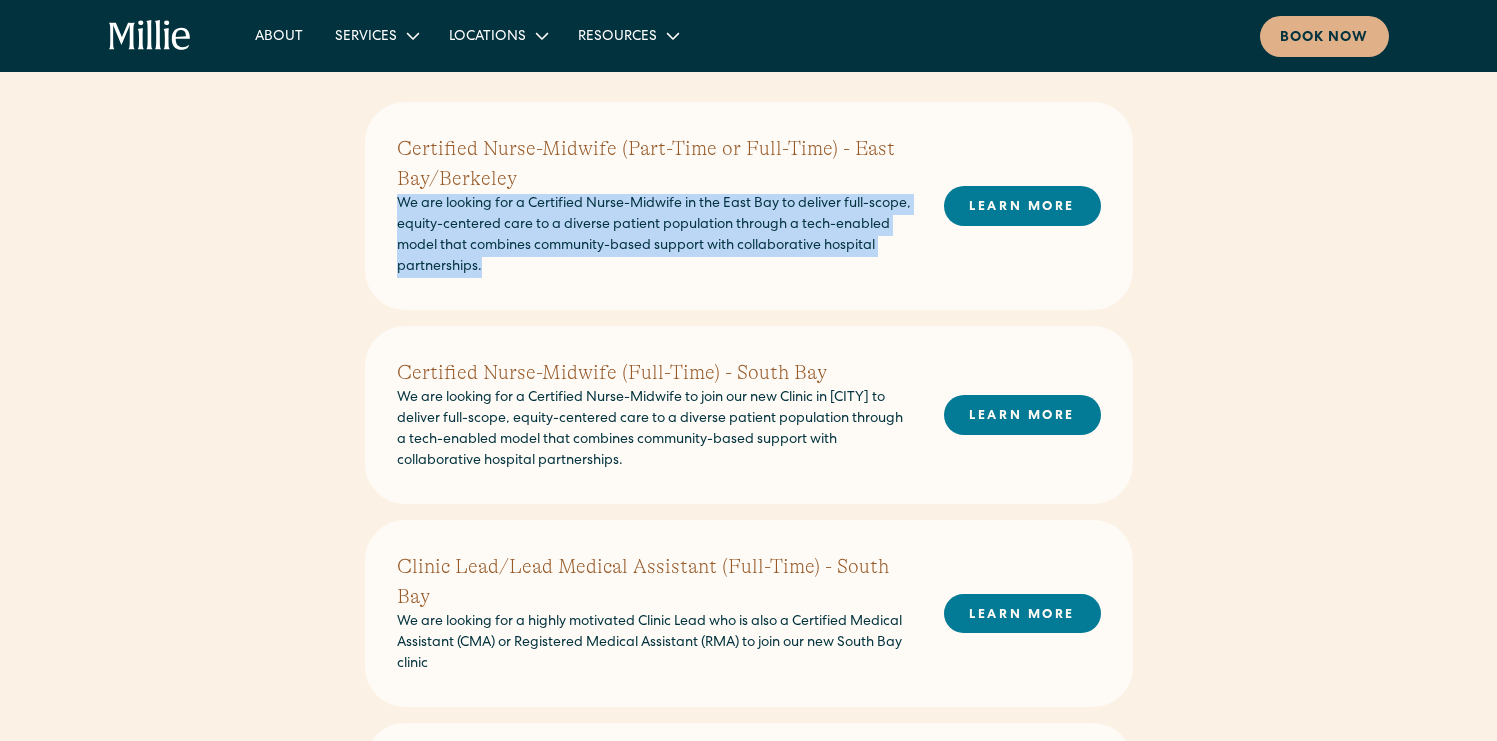 click on "We are looking for a Certified Nurse-Midwife in the East Bay to deliver full-scope, equity-centered care to a diverse patient population through a tech-enabled model that combines community-based support with collaborative hospital partnerships." at bounding box center (654, 236) 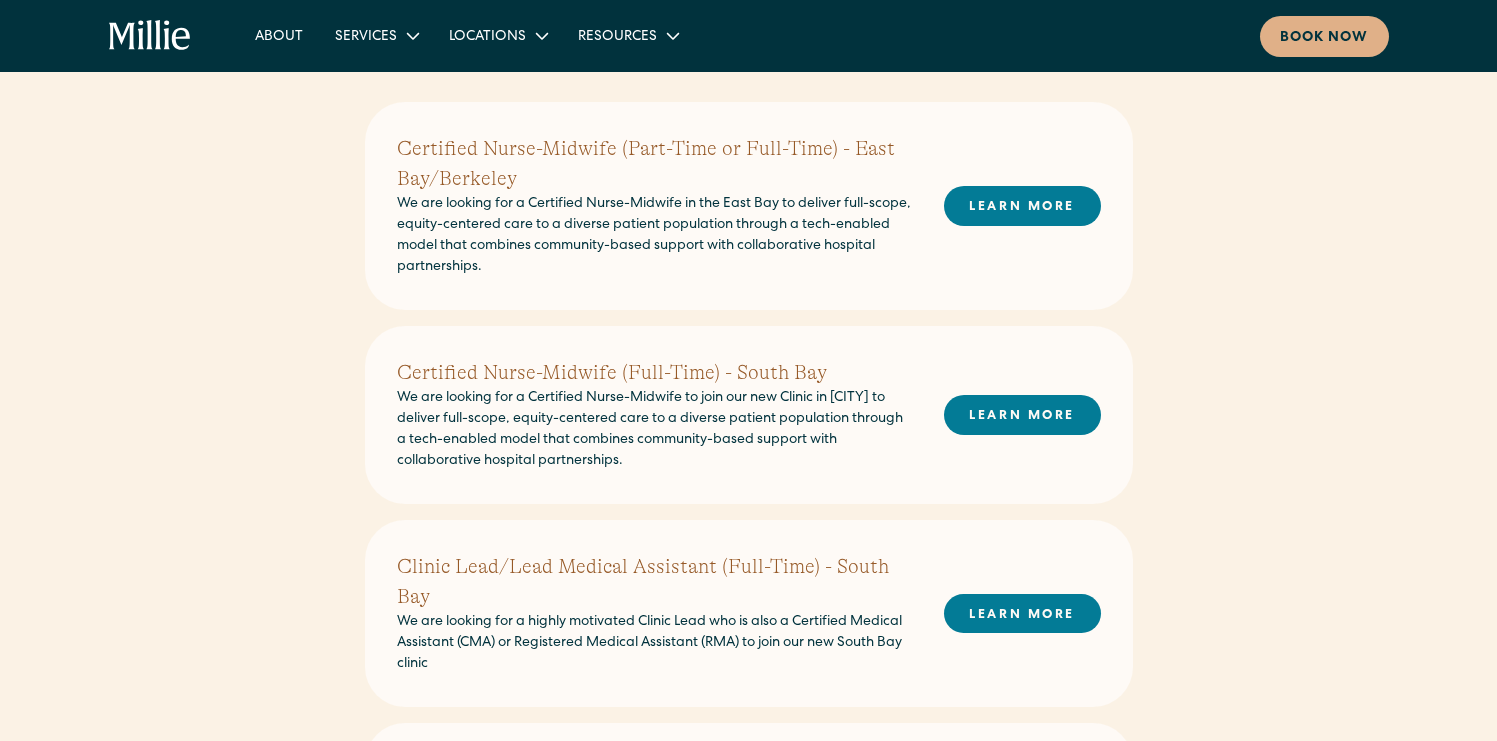 click on "We are looking for a Certified Nurse-Midwife in the East Bay to deliver full-scope, equity-centered care to a diverse patient population through a tech-enabled model that combines community-based support with collaborative hospital partnerships." at bounding box center [654, 236] 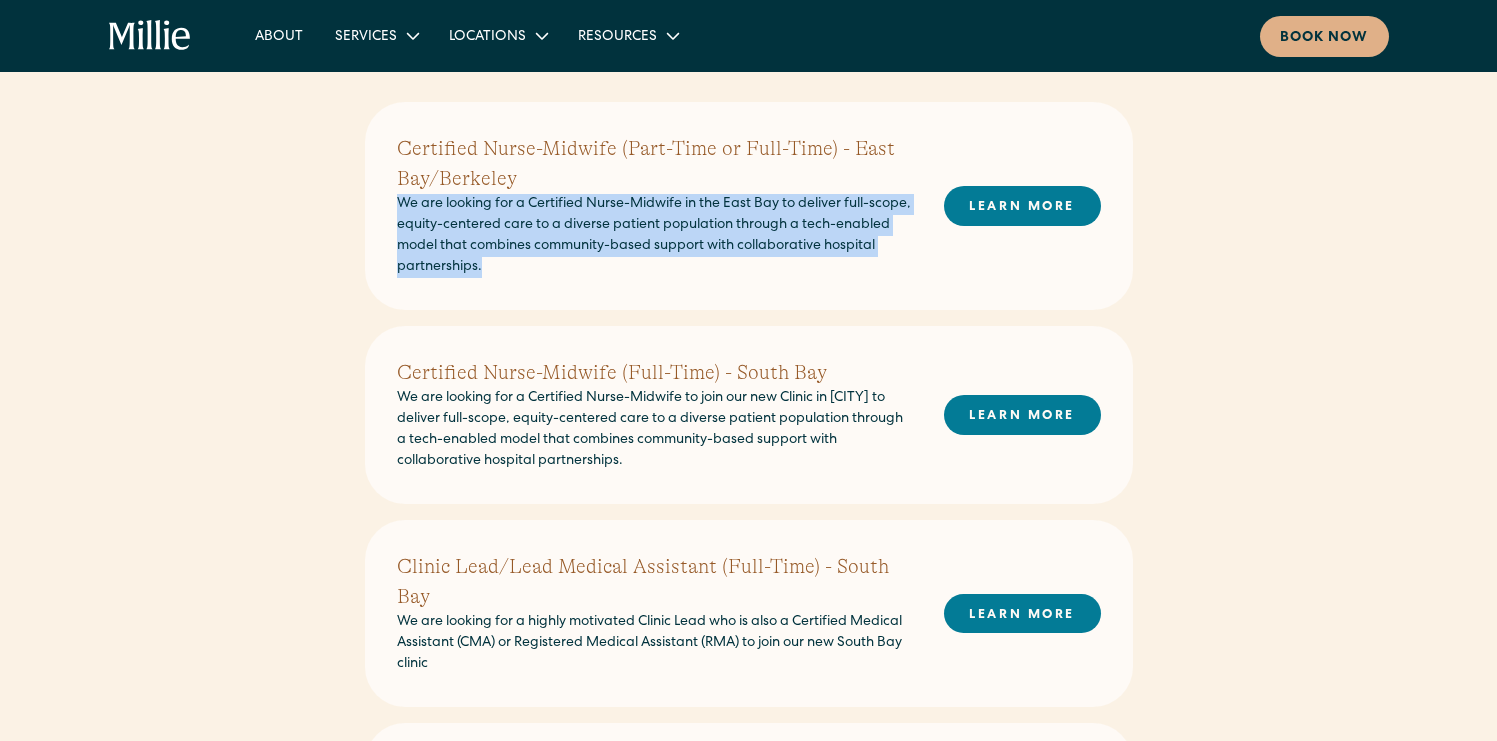 click on "We are looking for a Certified Nurse-Midwife in the East Bay to deliver full-scope, equity-centered care to a diverse patient population through a tech-enabled model that combines community-based support with collaborative hospital partnerships." at bounding box center [654, 236] 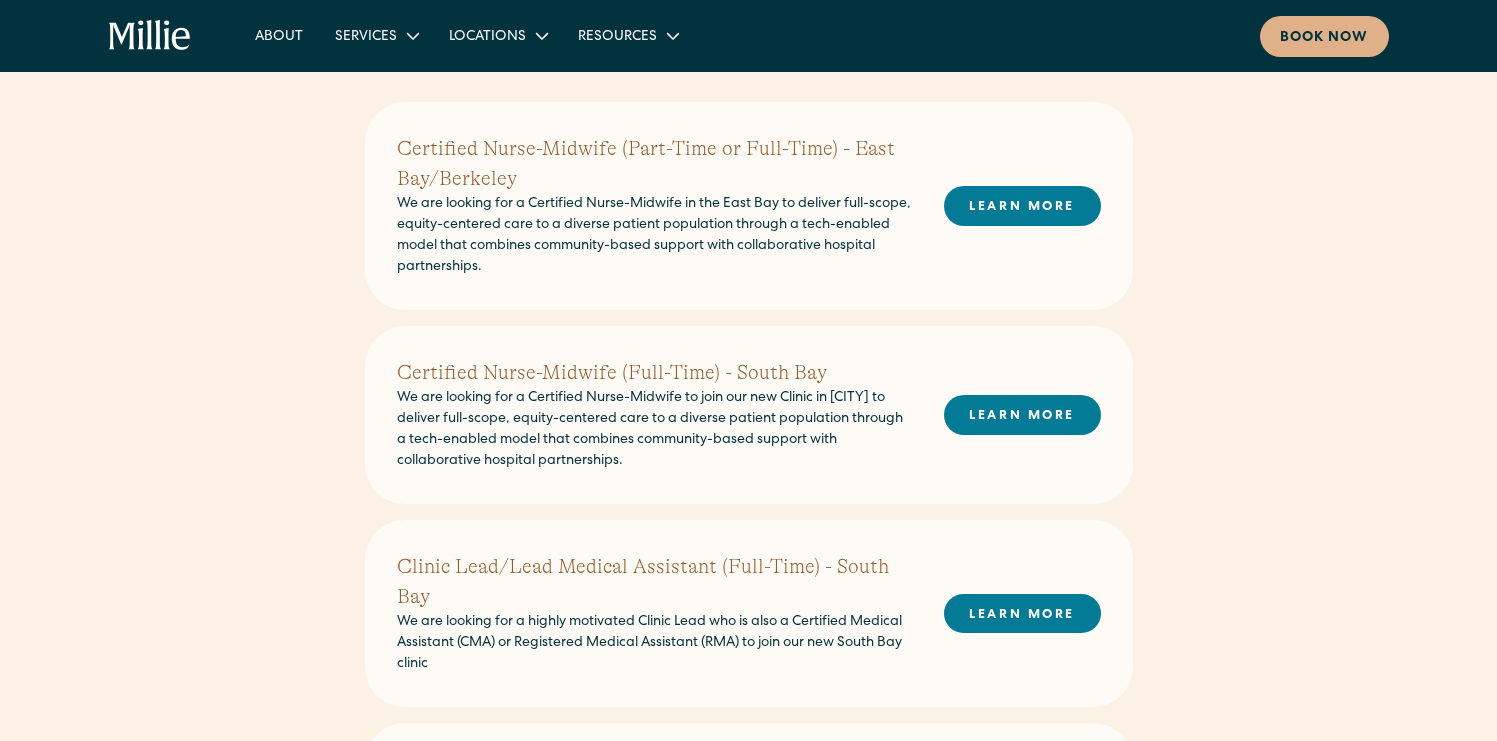 click on "We are looking for a Certified Nurse-Midwife in the East Bay to deliver full-scope, equity-centered care to a diverse patient population through a tech-enabled model that combines community-based support with collaborative hospital partnerships." at bounding box center [654, 236] 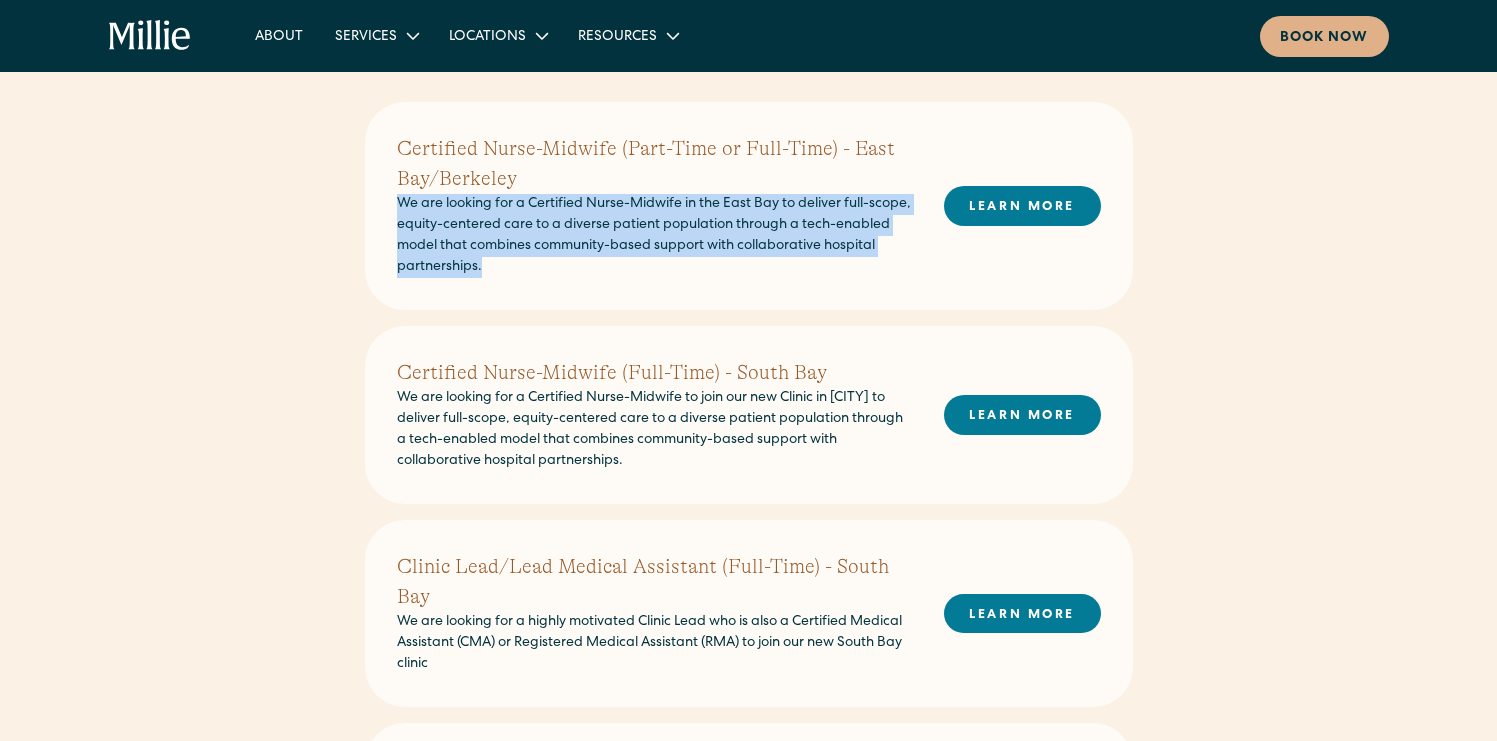 click on "We are looking for a Certified Nurse-Midwife in the East Bay to deliver full-scope, equity-centered care to a diverse patient population through a tech-enabled model that combines community-based support with collaborative hospital partnerships." at bounding box center [654, 236] 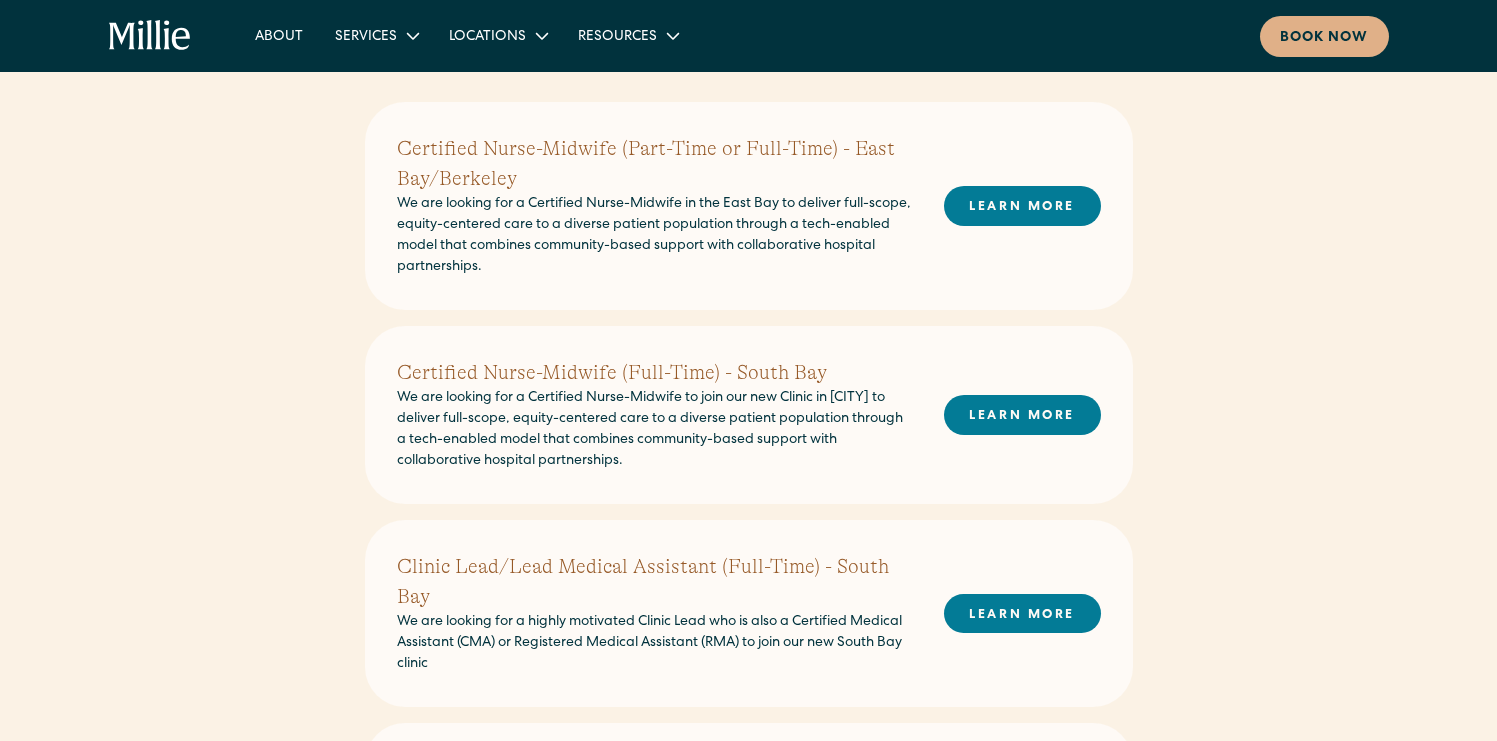 click on "We are looking for a Certified Nurse-Midwife in the East Bay to deliver full-scope, equity-centered care to a diverse patient population through a tech-enabled model that combines community-based support with collaborative hospital partnerships." at bounding box center (654, 236) 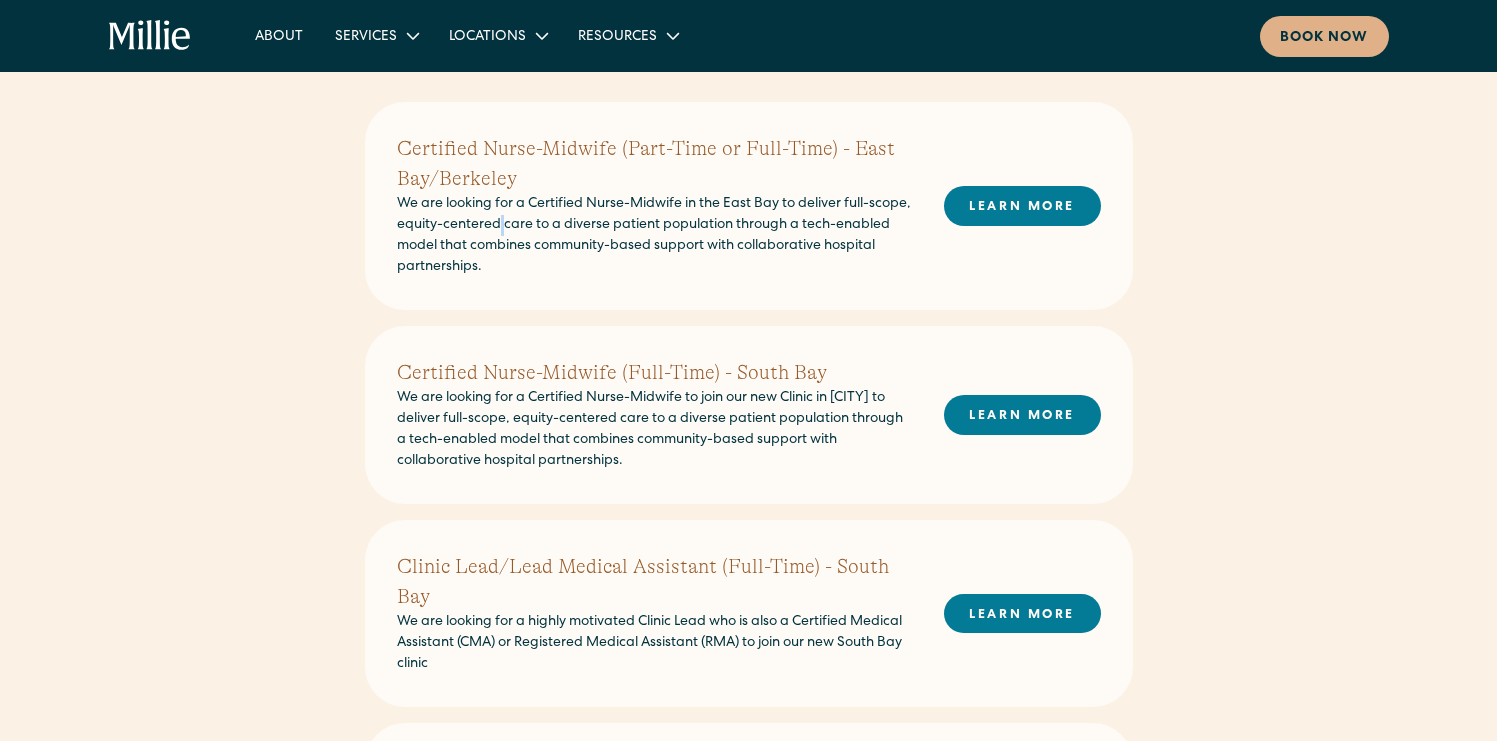 click on "We are looking for a Certified Nurse-Midwife in the East Bay to deliver full-scope, equity-centered care to a diverse patient population through a tech-enabled model that combines community-based support with collaborative hospital partnerships." at bounding box center [654, 236] 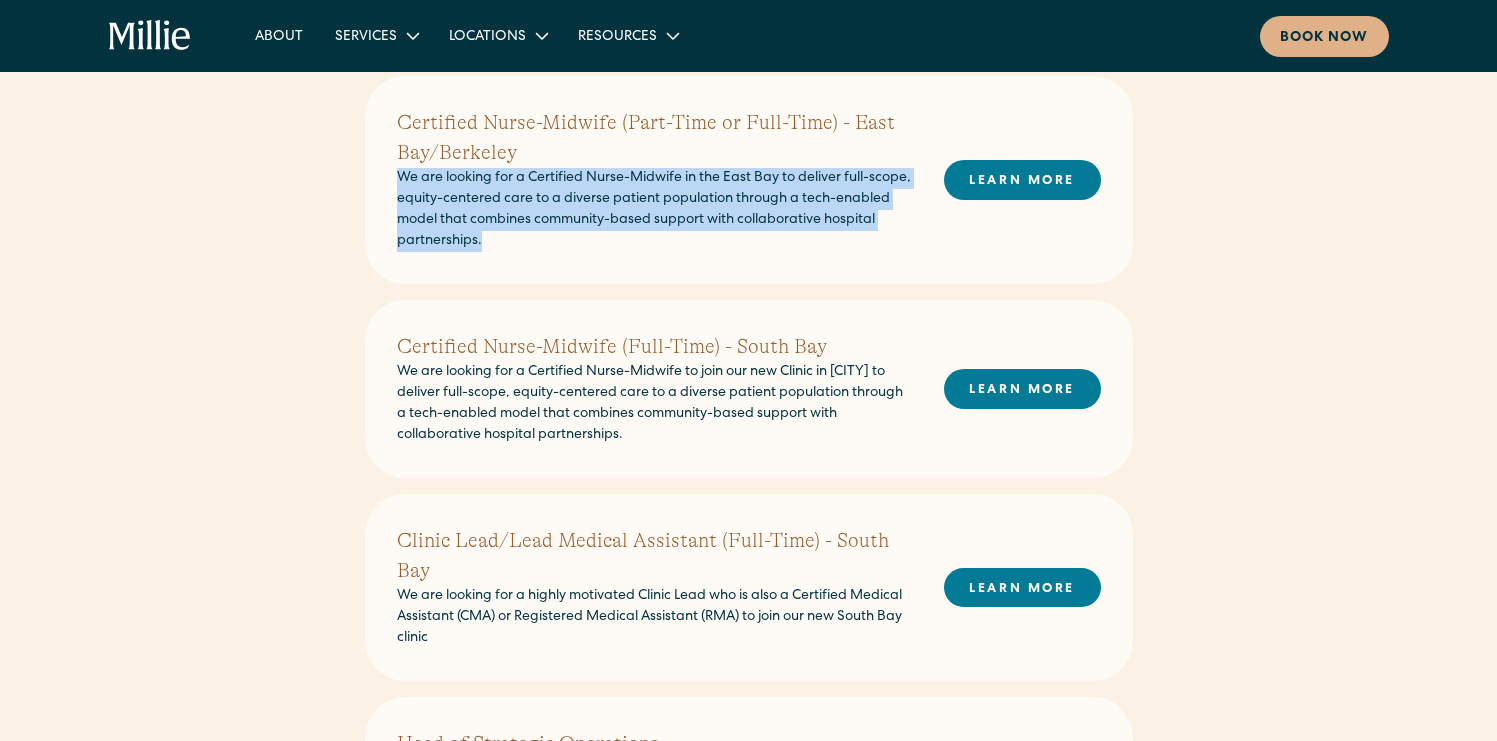 scroll, scrollTop: 498, scrollLeft: 0, axis: vertical 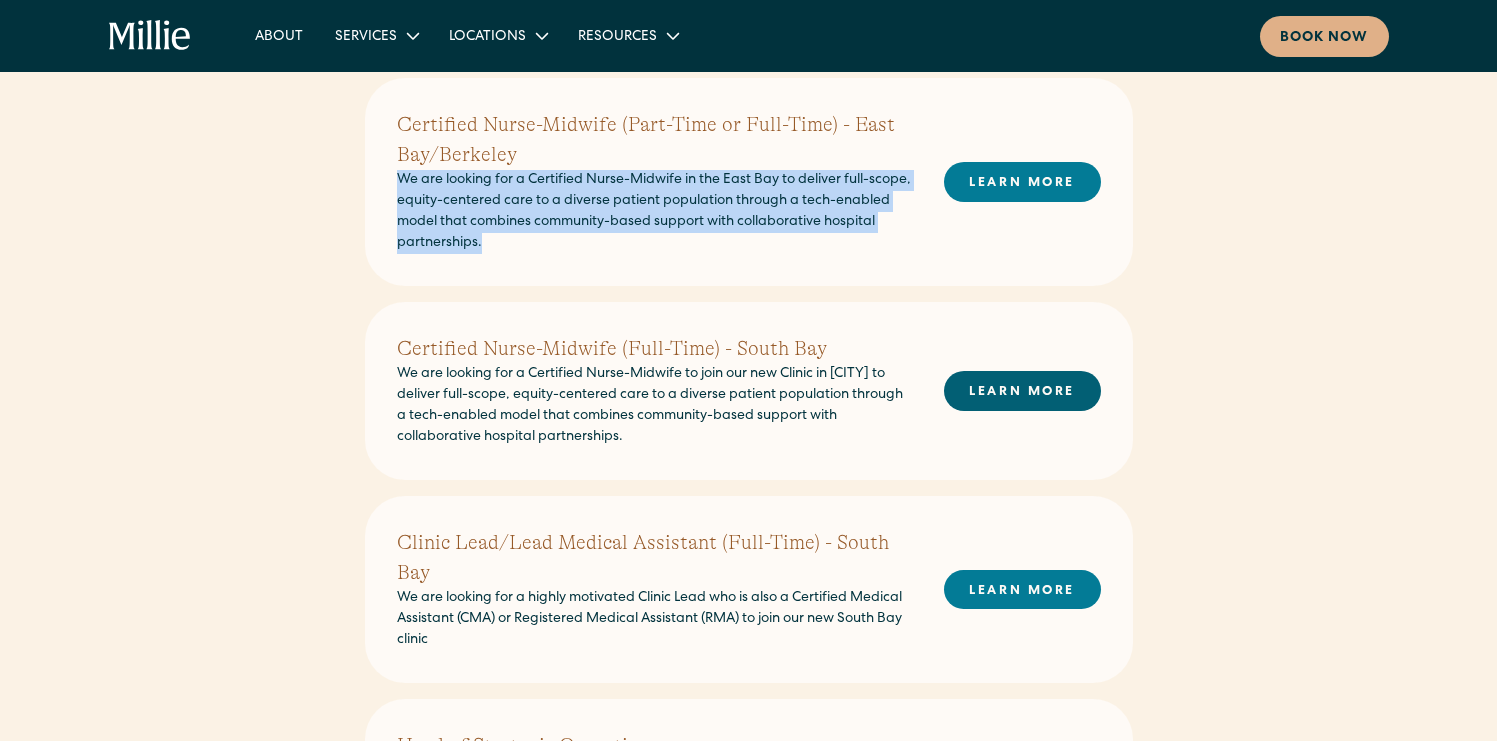 click on "LEARN MORE" at bounding box center (1022, 390) 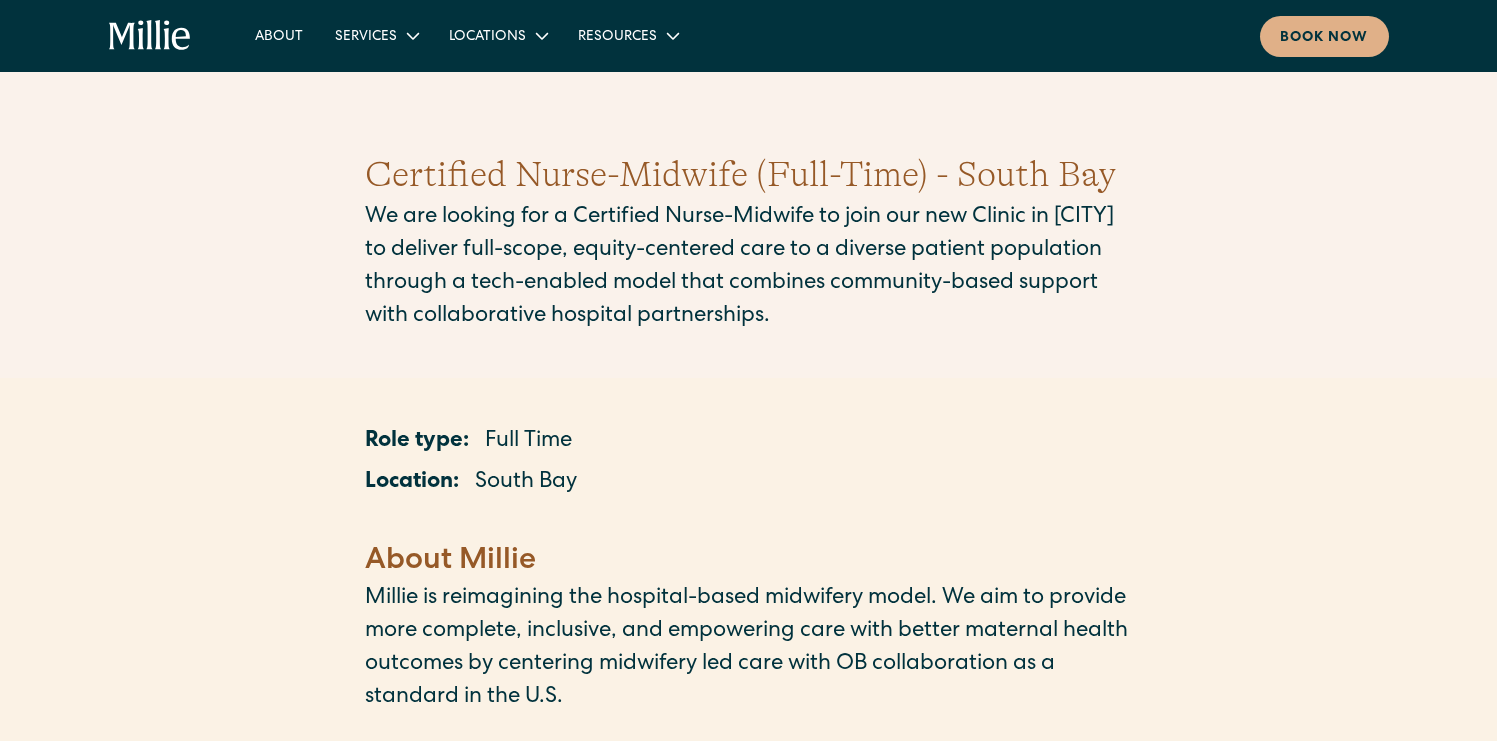 scroll, scrollTop: 0, scrollLeft: 0, axis: both 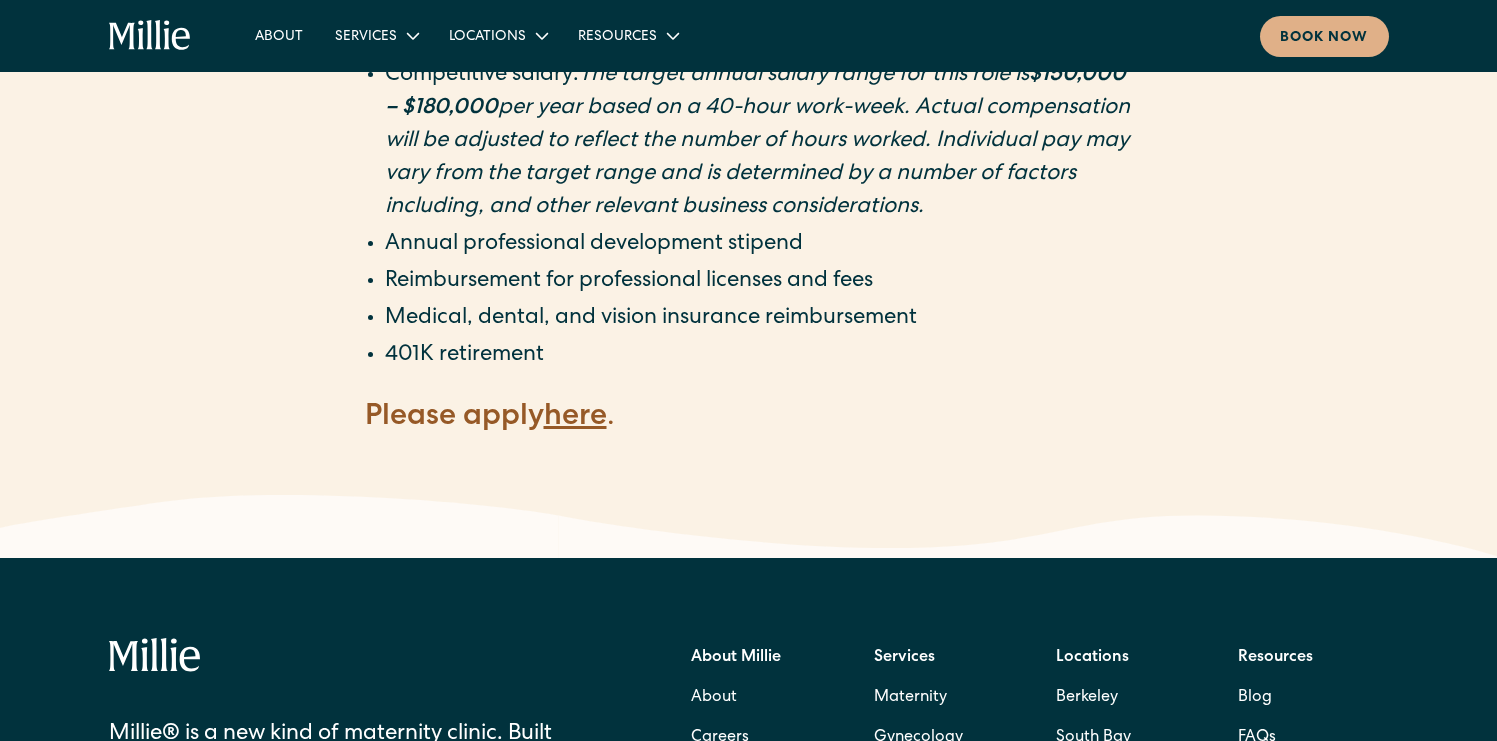 click on "here" at bounding box center (575, 418) 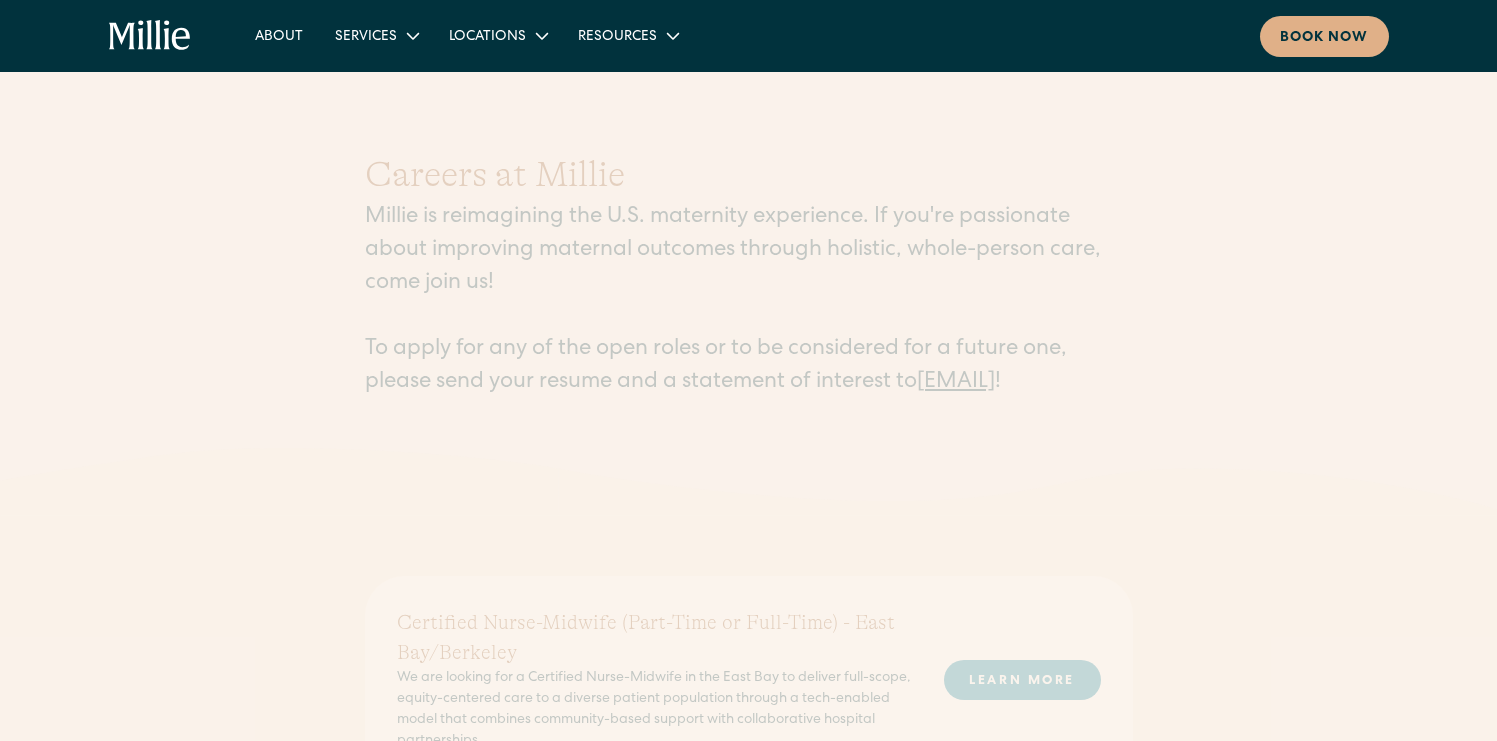 scroll, scrollTop: 0, scrollLeft: 0, axis: both 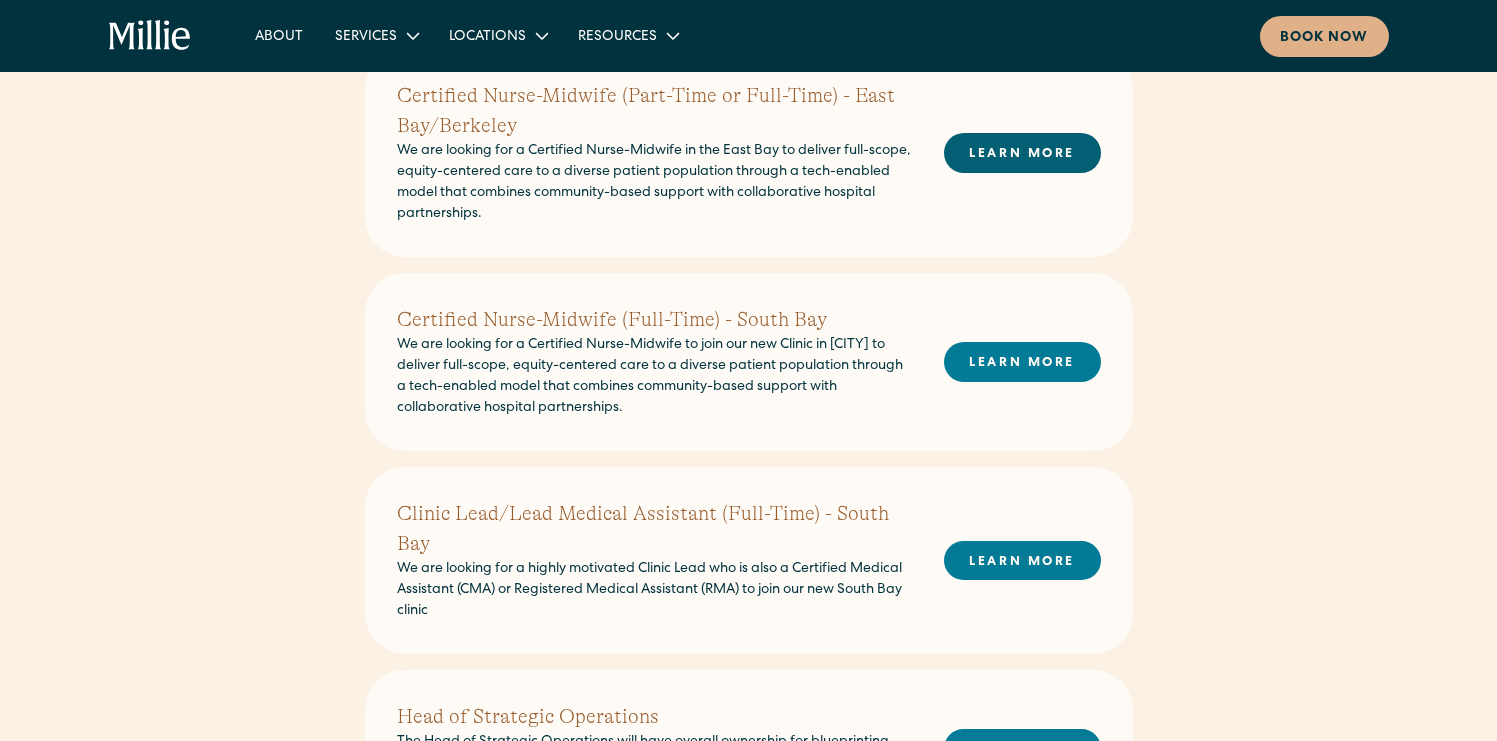 click on "LEARN MORE" at bounding box center [1022, 152] 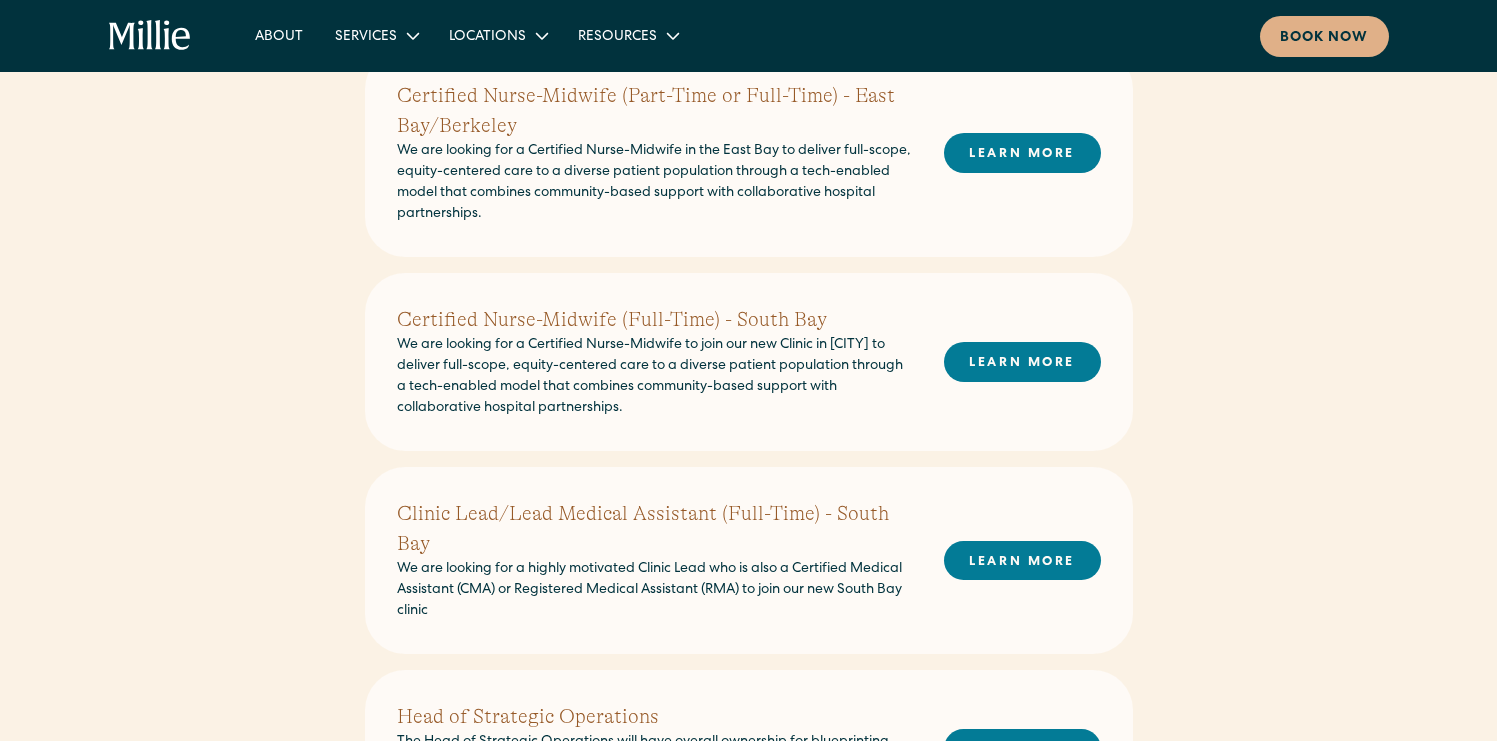 click on "We are looking for a Certified Nurse-Midwife in the East Bay to deliver full-scope, equity-centered care to a diverse patient population through a tech-enabled model that combines community-based support with collaborative hospital partnerships." at bounding box center (654, 183) 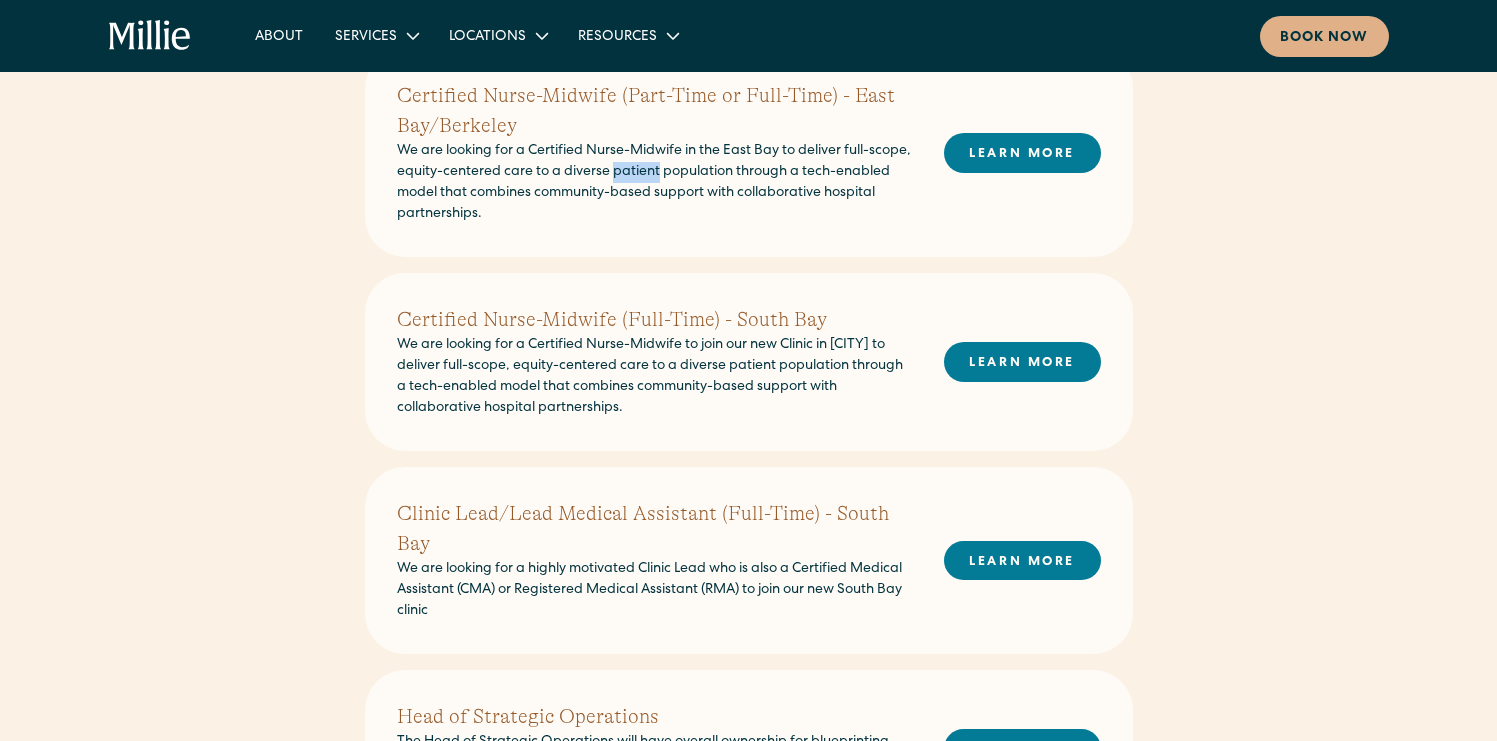click on "We are looking for a Certified Nurse-Midwife in the East Bay to deliver full-scope, equity-centered care to a diverse patient population through a tech-enabled model that combines community-based support with collaborative hospital partnerships." at bounding box center [654, 183] 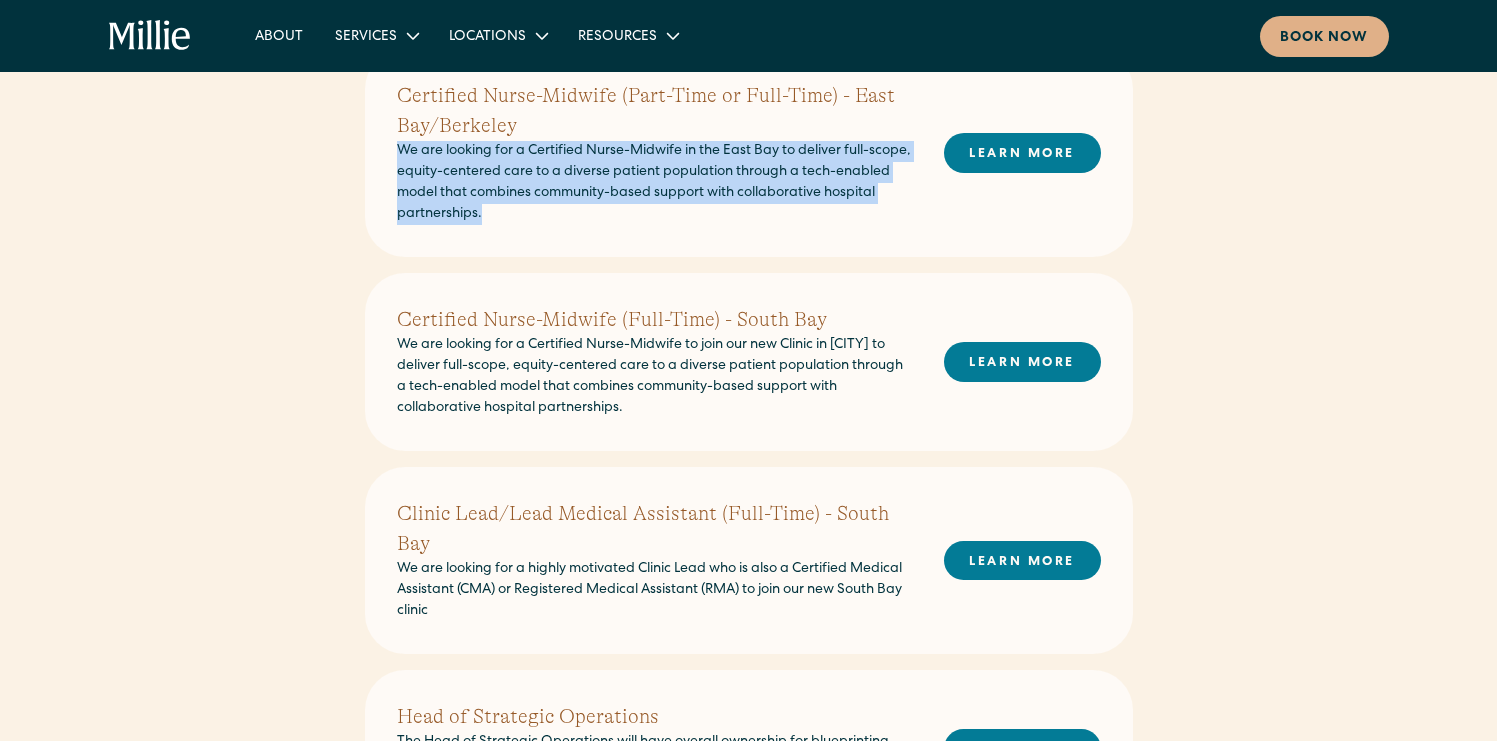 click on "We are looking for a Certified Nurse-Midwife in the East Bay to deliver full-scope, equity-centered care to a diverse patient population through a tech-enabled model that combines community-based support with collaborative hospital partnerships." at bounding box center (654, 183) 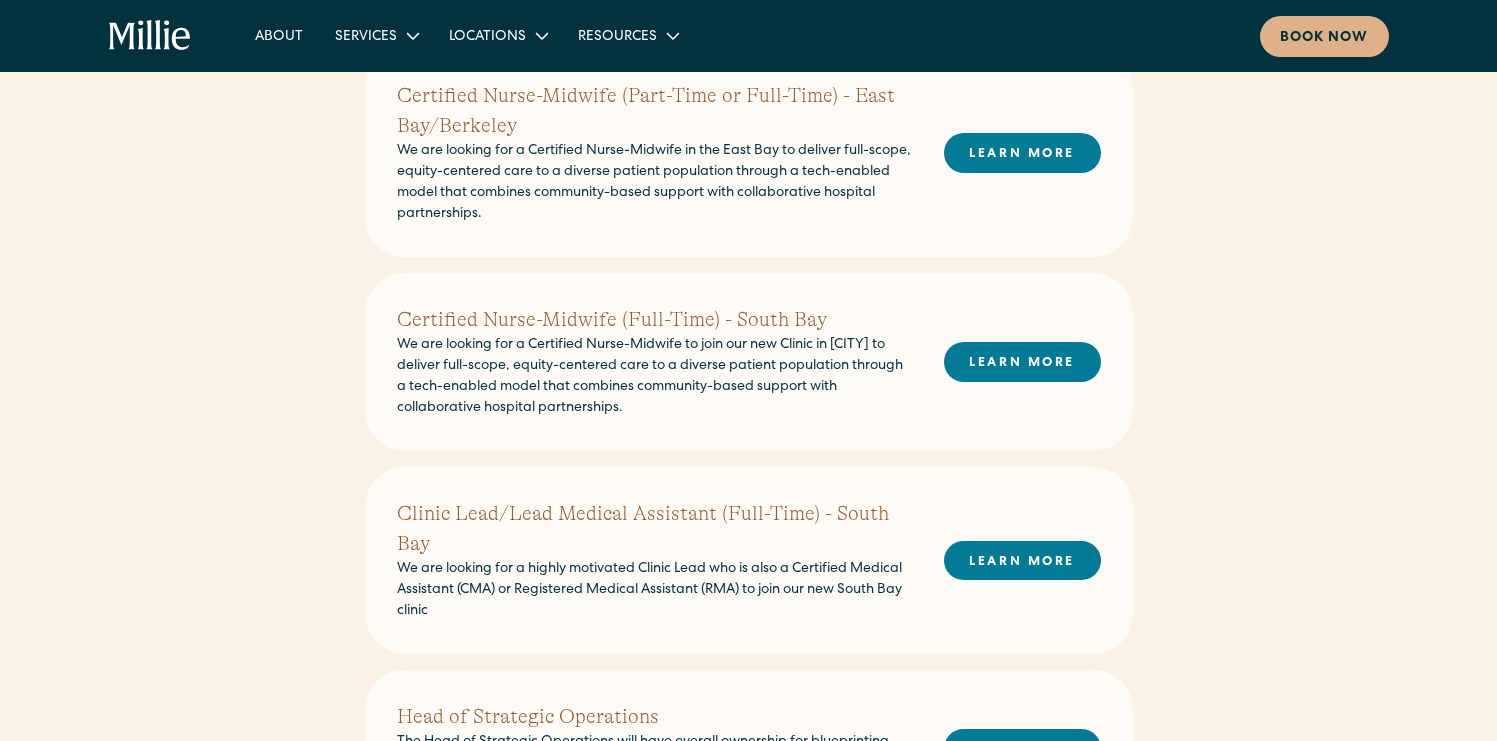 click on "We are looking for a Certified Nurse-Midwife in the East Bay to deliver full-scope, equity-centered care to a diverse patient population through a tech-enabled model that combines community-based support with collaborative hospital partnerships." at bounding box center (654, 183) 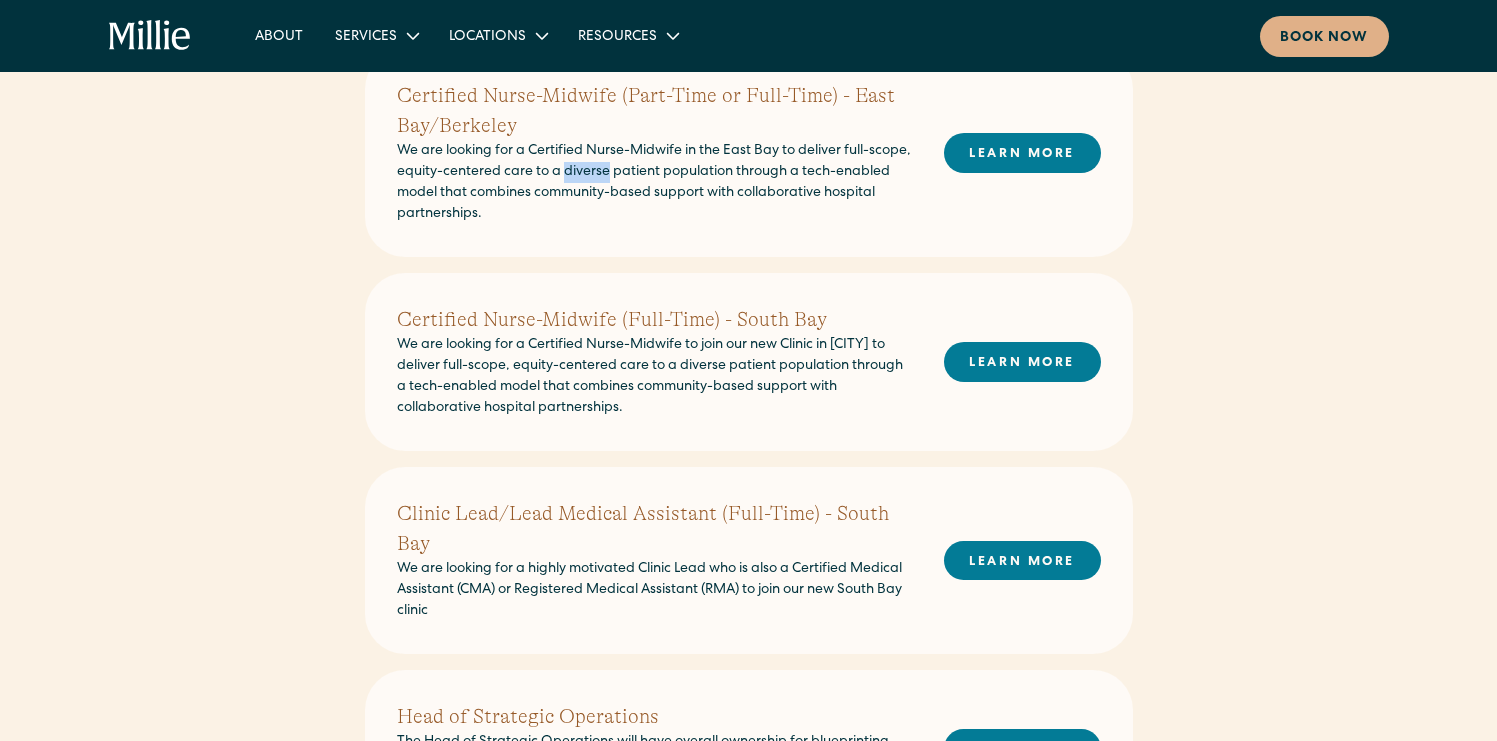 click on "We are looking for a Certified Nurse-Midwife in the East Bay to deliver full-scope, equity-centered care to a diverse patient population through a tech-enabled model that combines community-based support with collaborative hospital partnerships." at bounding box center [654, 183] 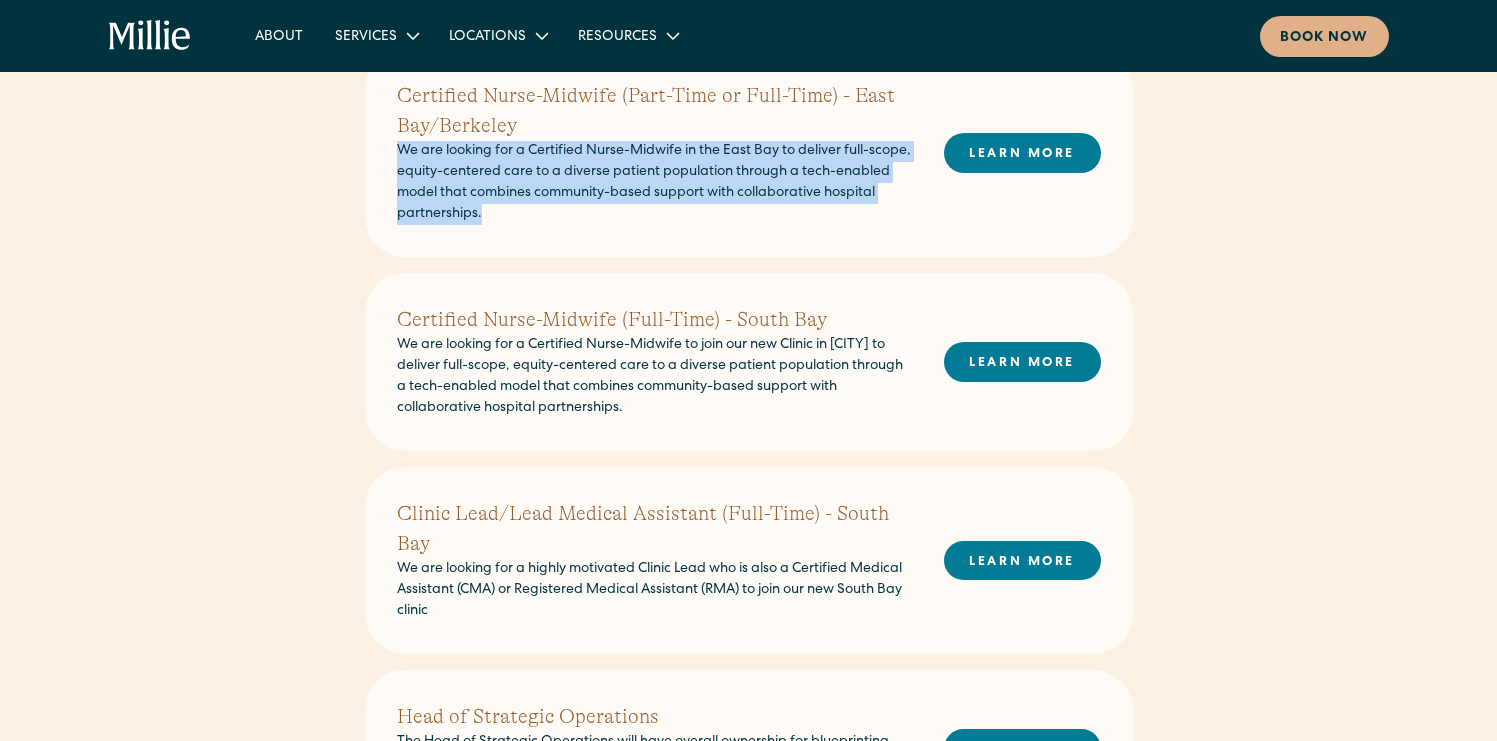 click on "We are looking for a Certified Nurse-Midwife in the East Bay to deliver full-scope, equity-centered care to a diverse patient population through a tech-enabled model that combines community-based support with collaborative hospital partnerships." at bounding box center [654, 183] 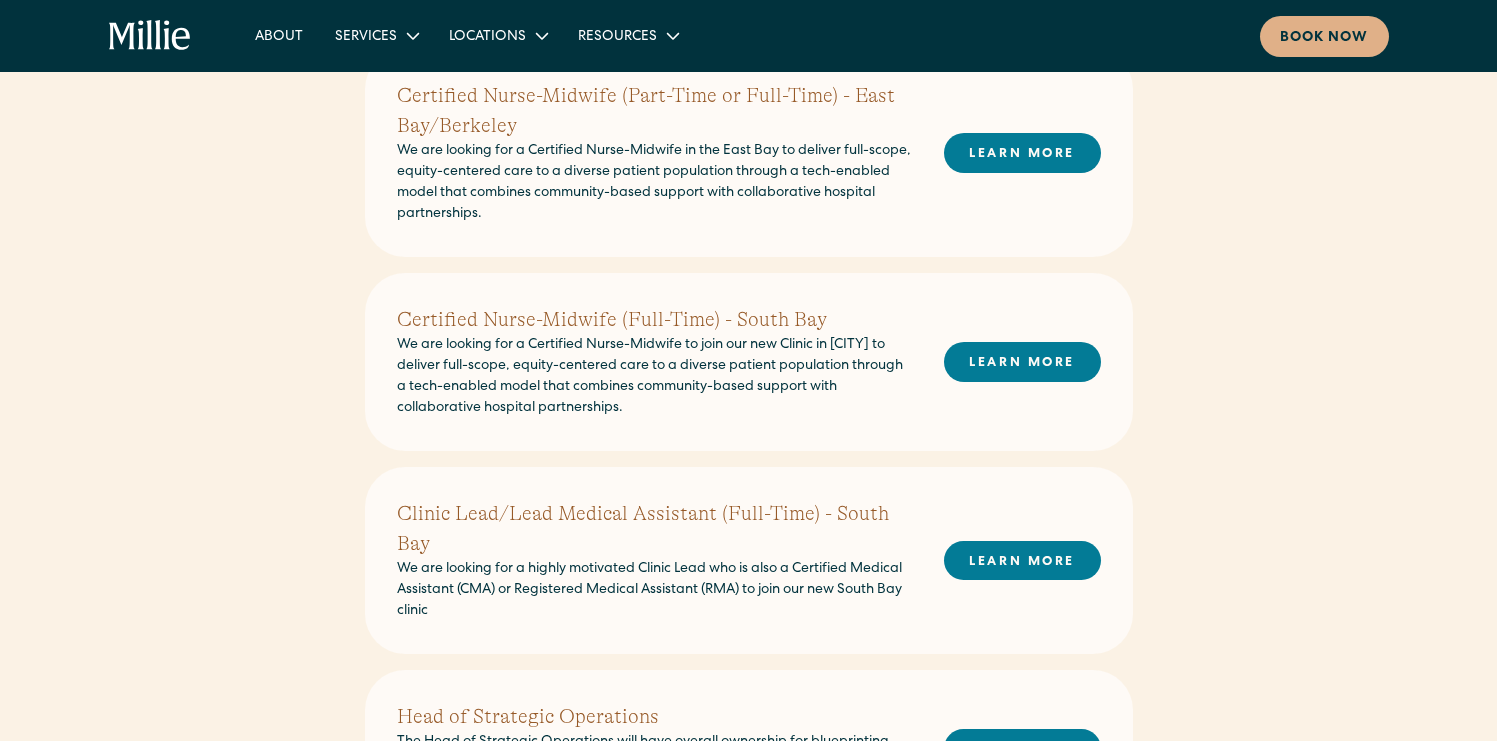 click on "We are looking for a Certified Nurse-Midwife in the East Bay to deliver full-scope, equity-centered care to a diverse patient population through a tech-enabled model that combines community-based support with collaborative hospital partnerships." at bounding box center [654, 183] 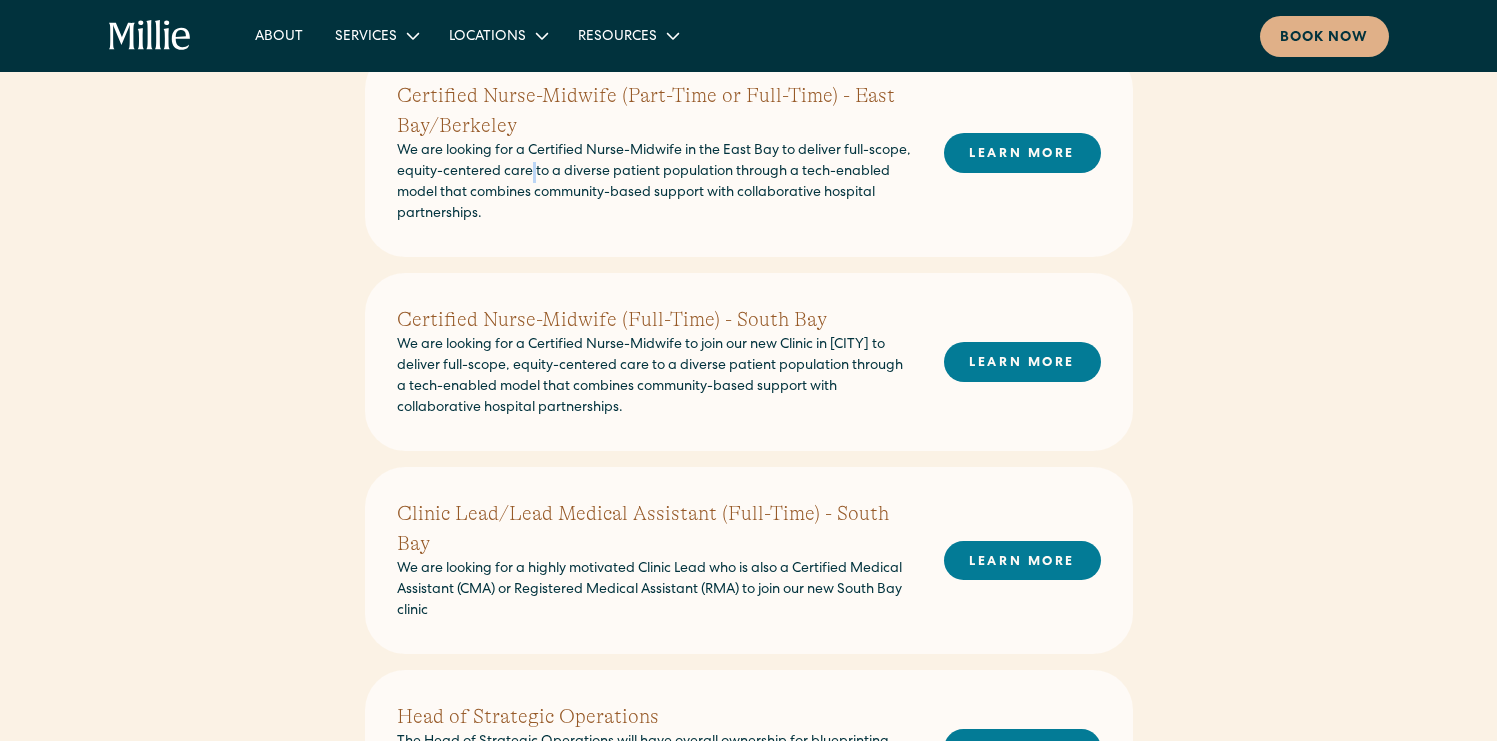 click on "We are looking for a Certified Nurse-Midwife in the East Bay to deliver full-scope, equity-centered care to a diverse patient population through a tech-enabled model that combines community-based support with collaborative hospital partnerships." at bounding box center [654, 183] 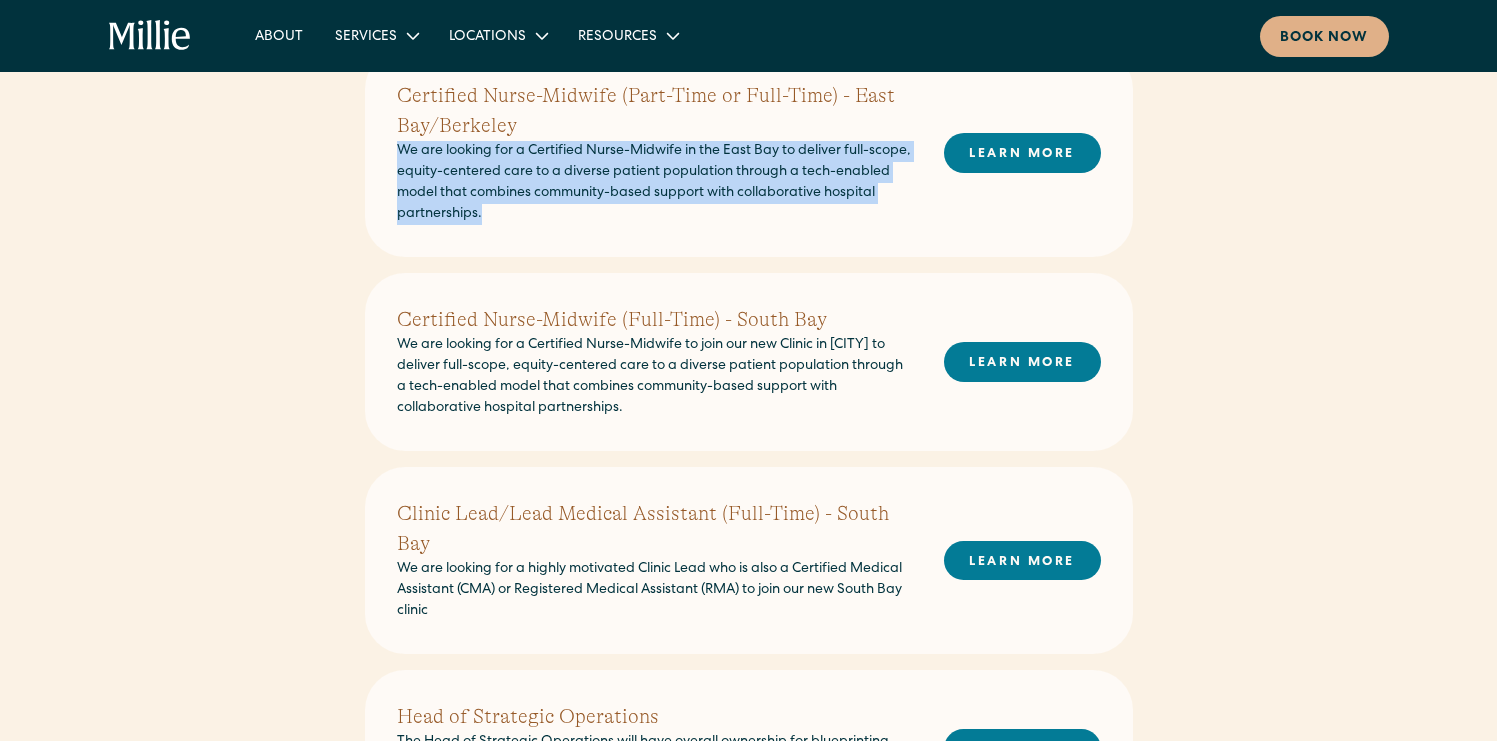 click on "We are looking for a Certified Nurse-Midwife in the East Bay to deliver full-scope, equity-centered care to a diverse patient population through a tech-enabled model that combines community-based support with collaborative hospital partnerships." at bounding box center (654, 183) 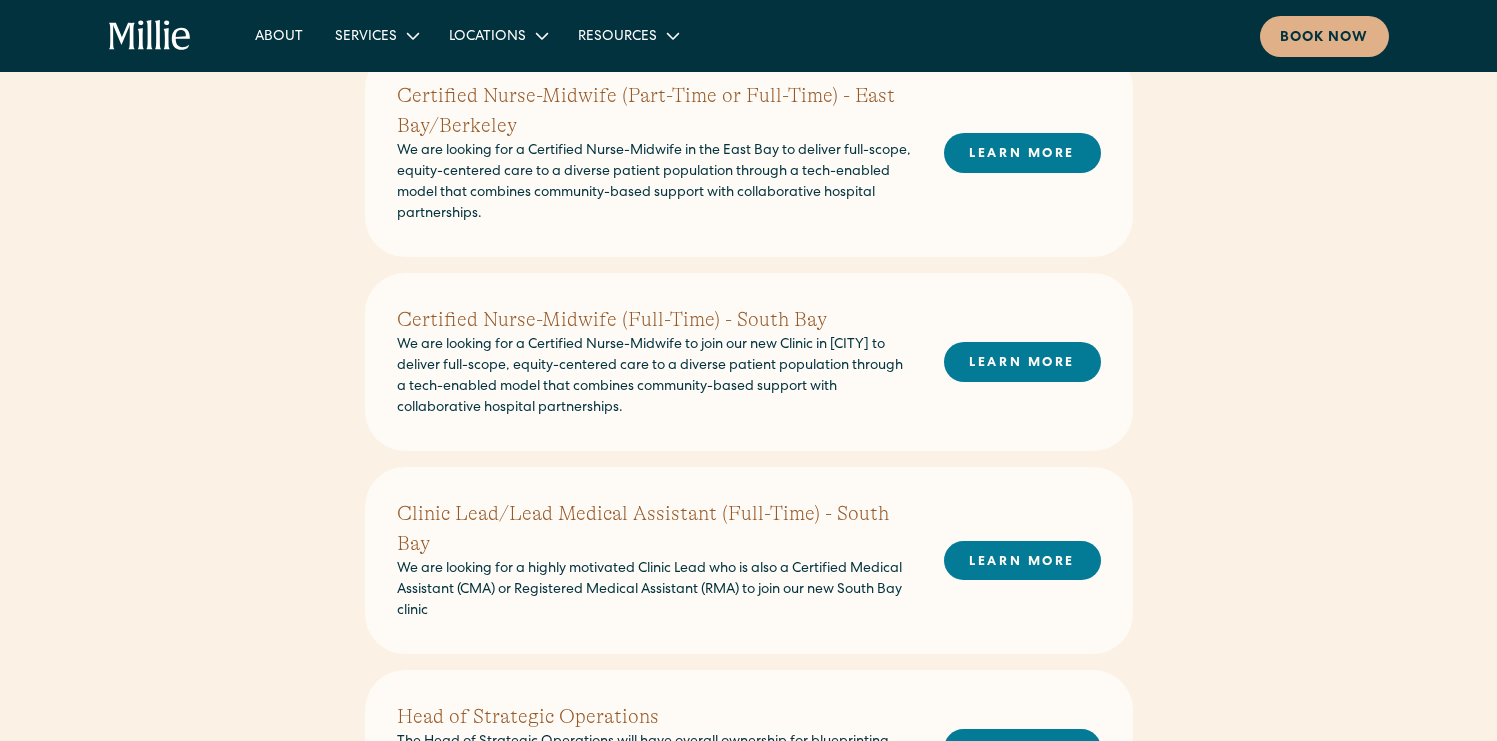 click on "We are looking for a Certified Nurse-Midwife in the East Bay to deliver full-scope, equity-centered care to a diverse patient population through a tech-enabled model that combines community-based support with collaborative hospital partnerships." at bounding box center (654, 183) 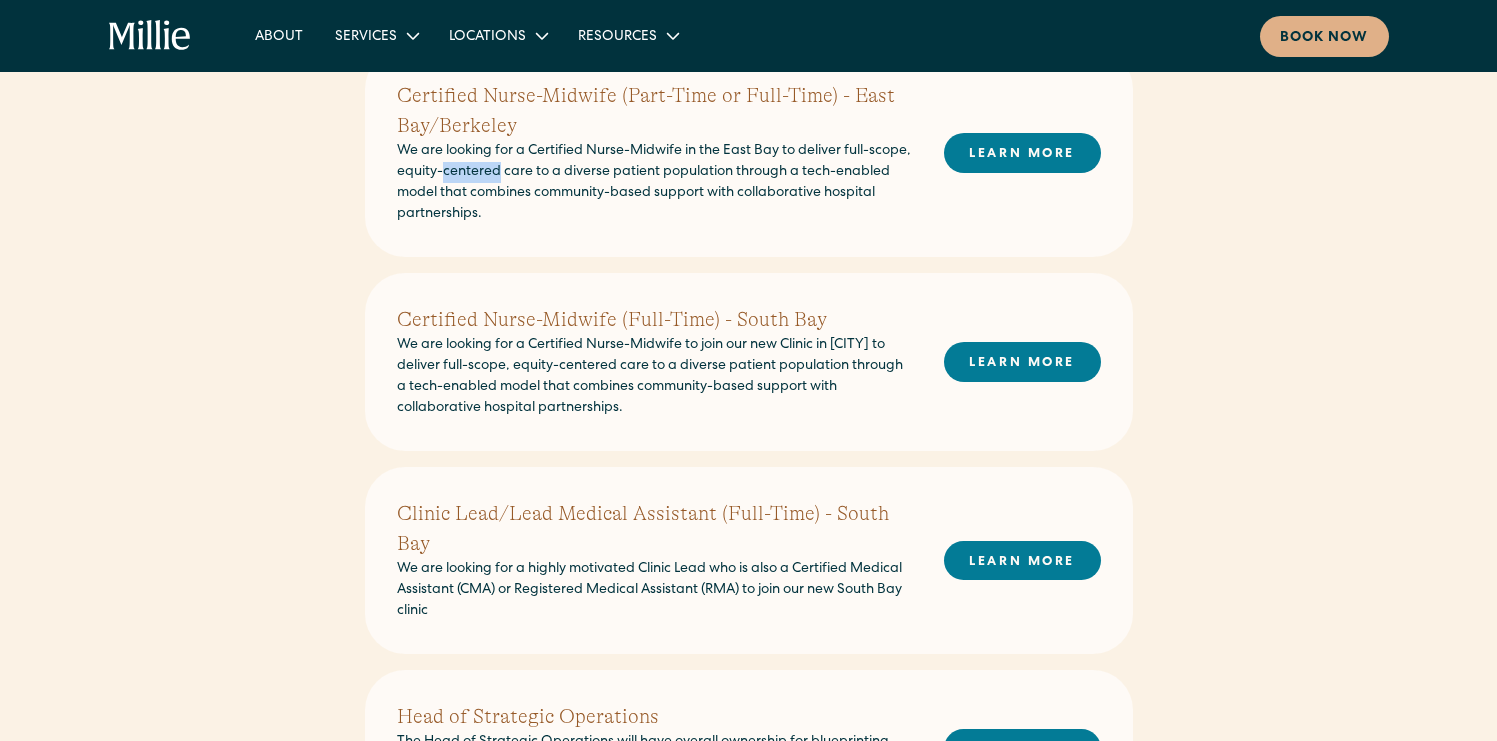 click on "We are looking for a Certified Nurse-Midwife in the East Bay to deliver full-scope, equity-centered care to a diverse patient population through a tech-enabled model that combines community-based support with collaborative hospital partnerships." at bounding box center (654, 183) 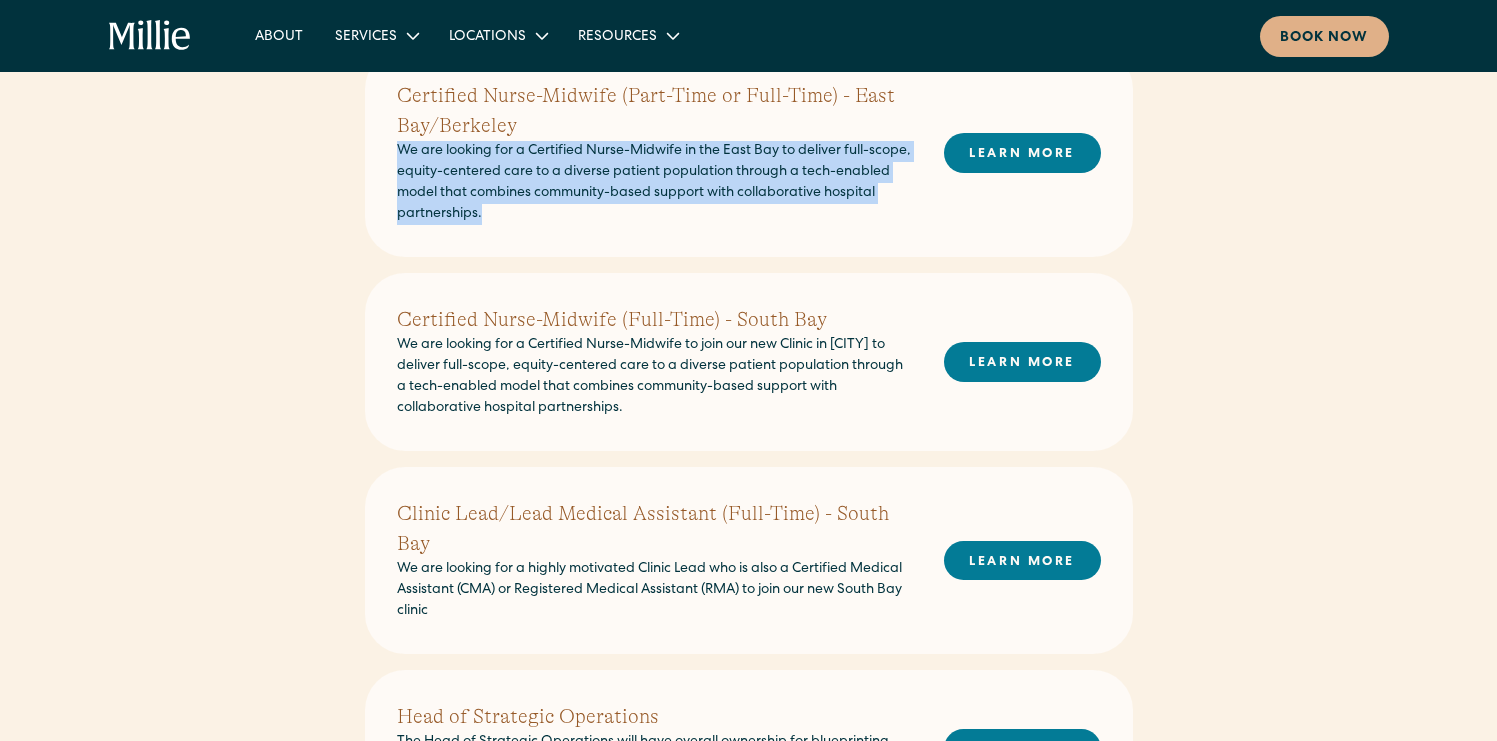 click on "We are looking for a Certified Nurse-Midwife in the East Bay to deliver full-scope, equity-centered care to a diverse patient population through a tech-enabled model that combines community-based support with collaborative hospital partnerships." at bounding box center (654, 183) 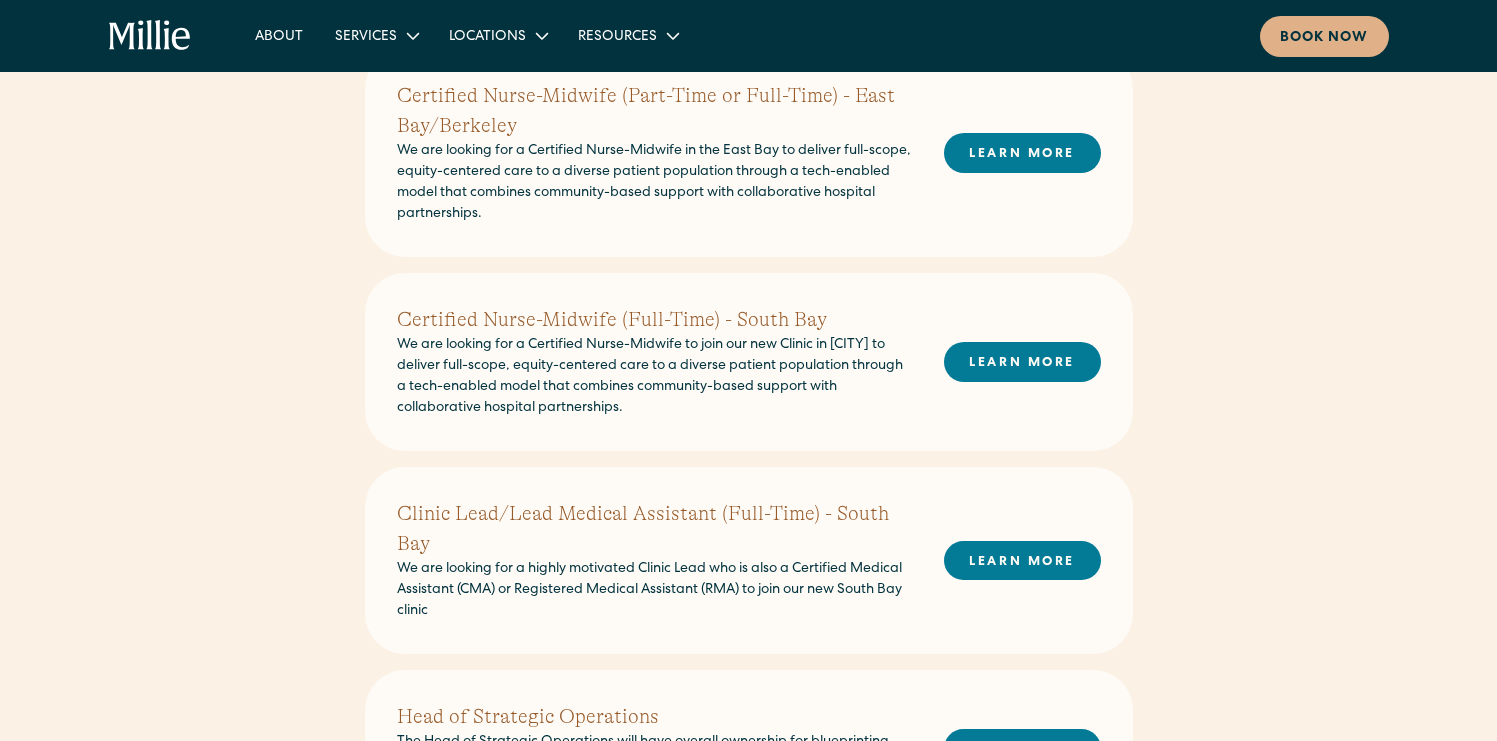 click on "We are looking for a Certified Nurse-Midwife in the East Bay to deliver full-scope, equity-centered care to a diverse patient population through a tech-enabled model that combines community-based support with collaborative hospital partnerships." at bounding box center [654, 183] 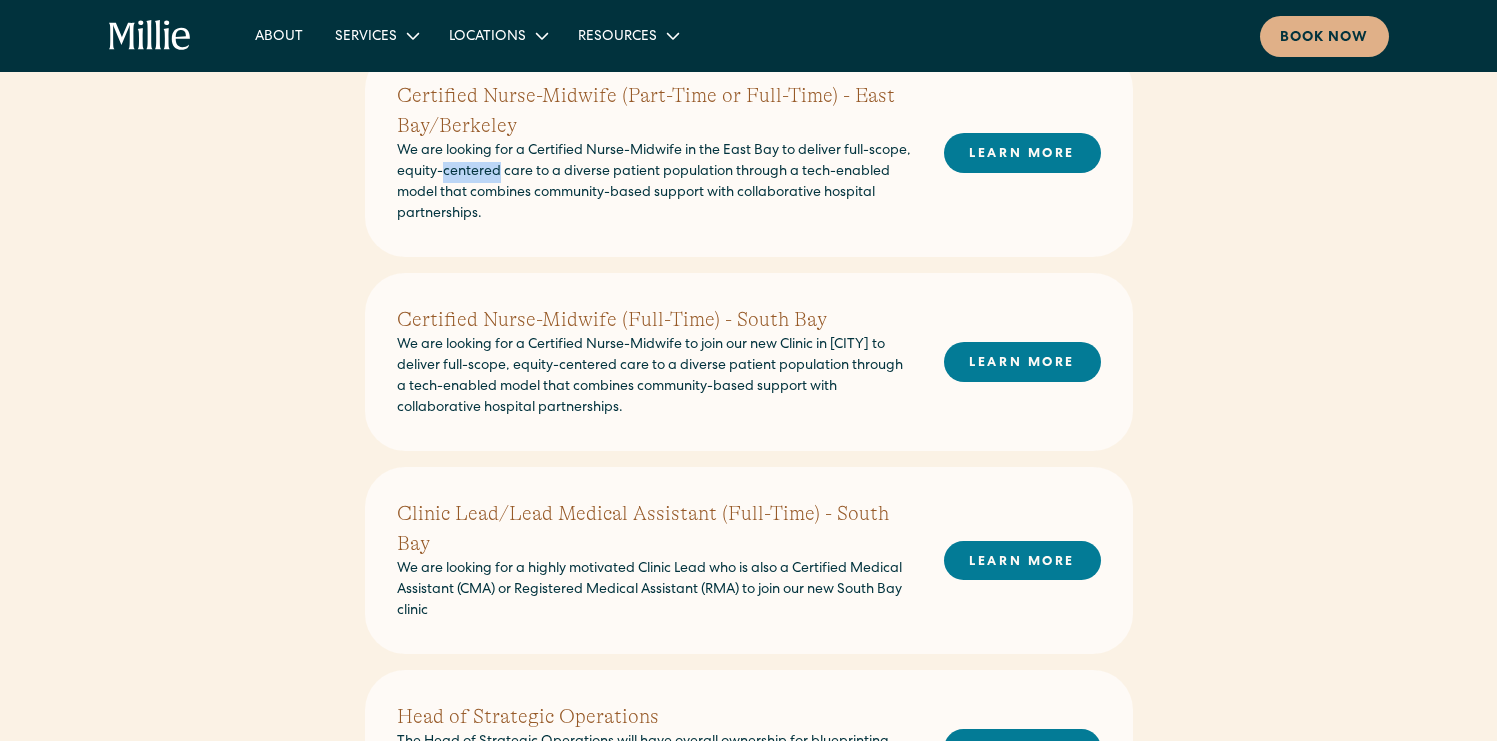 click on "We are looking for a Certified Nurse-Midwife in the East Bay to deliver full-scope, equity-centered care to a diverse patient population through a tech-enabled model that combines community-based support with collaborative hospital partnerships." at bounding box center (654, 183) 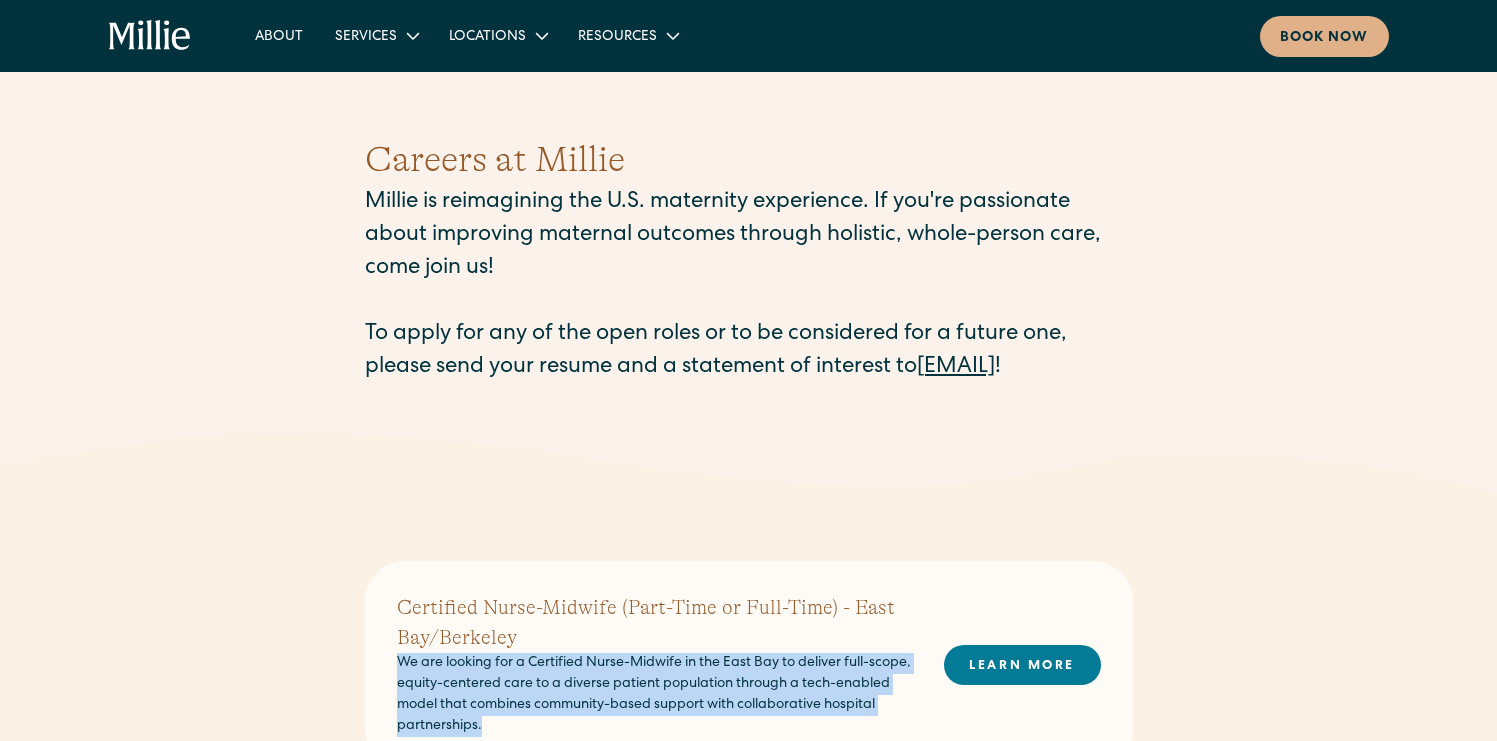 scroll, scrollTop: 0, scrollLeft: 0, axis: both 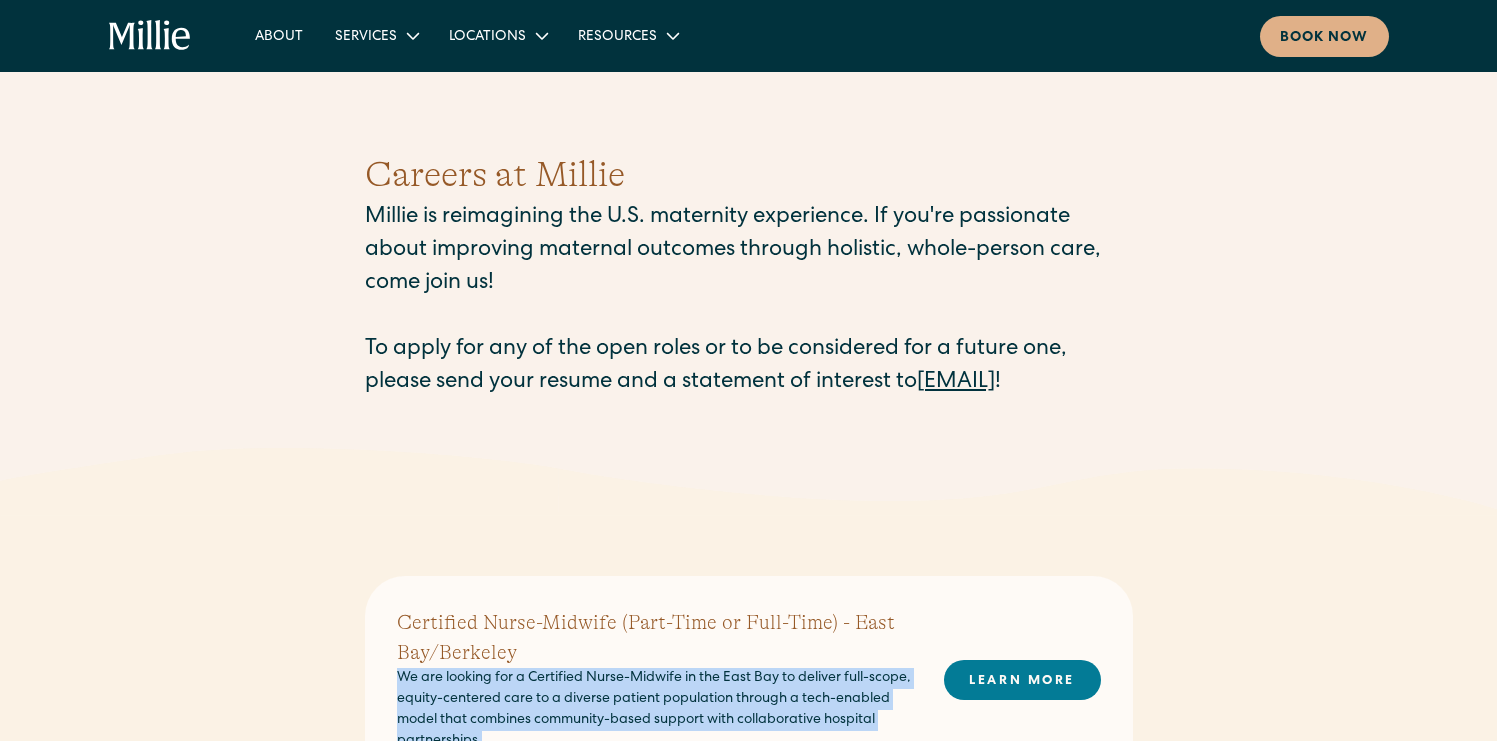 click on "Millie is reimagining the U.S. maternity experience. If you're passionate about improving maternal outcomes through holistic, whole-person care, come join us! To apply for any of the open roles or to be considered for a future one, please send your resume and a statement of interest to  careers@millieclinic.com !" at bounding box center (749, 301) 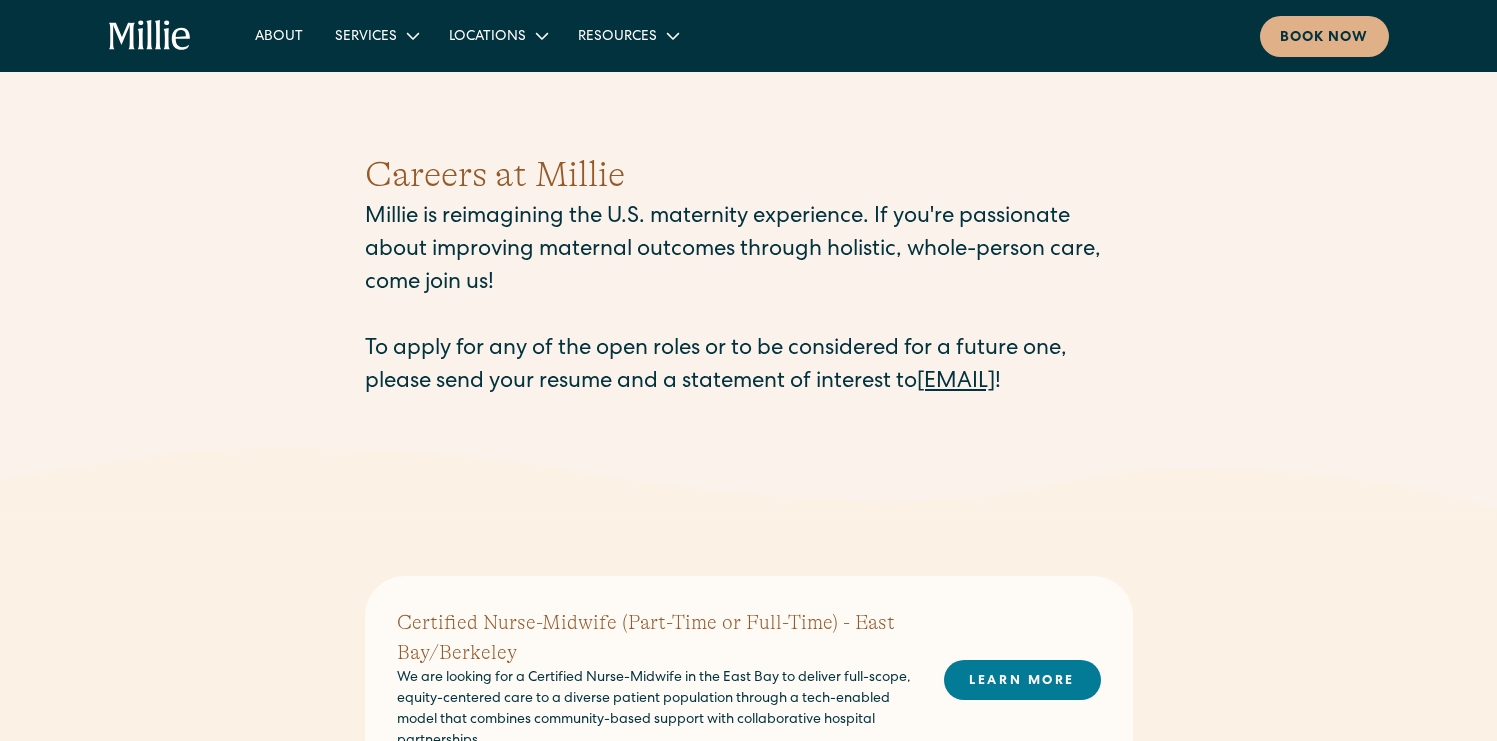 click on "Millie is reimagining the U.S. maternity experience. If you're passionate about improving maternal outcomes through holistic, whole-person care, come join us! To apply for any of the open roles or to be considered for a future one, please send your resume and a statement of interest to  careers@millieclinic.com !" at bounding box center (749, 301) 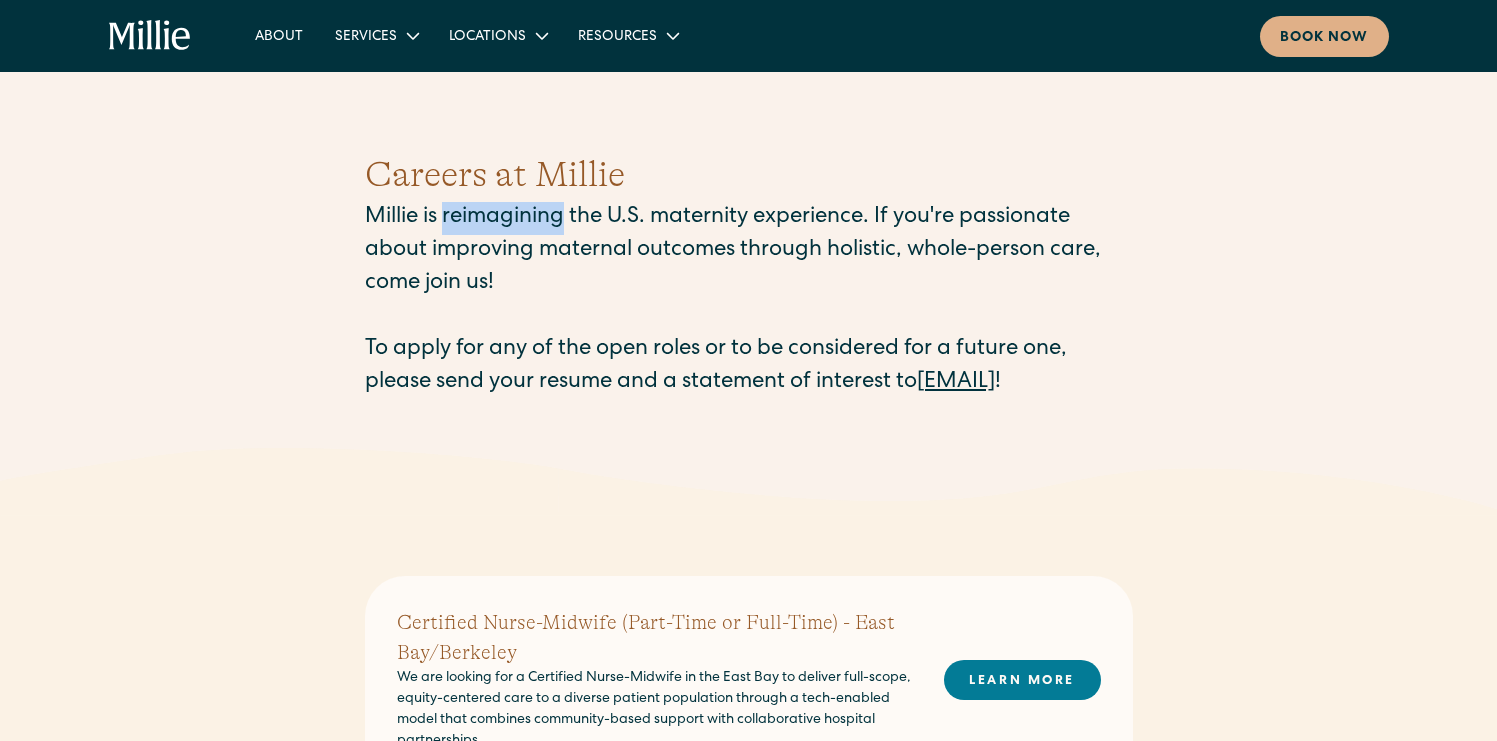 click on "Millie is reimagining the U.S. maternity experience. If you're passionate about improving maternal outcomes through holistic, whole-person care, come join us! To apply for any of the open roles or to be considered for a future one, please send your resume and a statement of interest to  careers@millieclinic.com !" at bounding box center [749, 301] 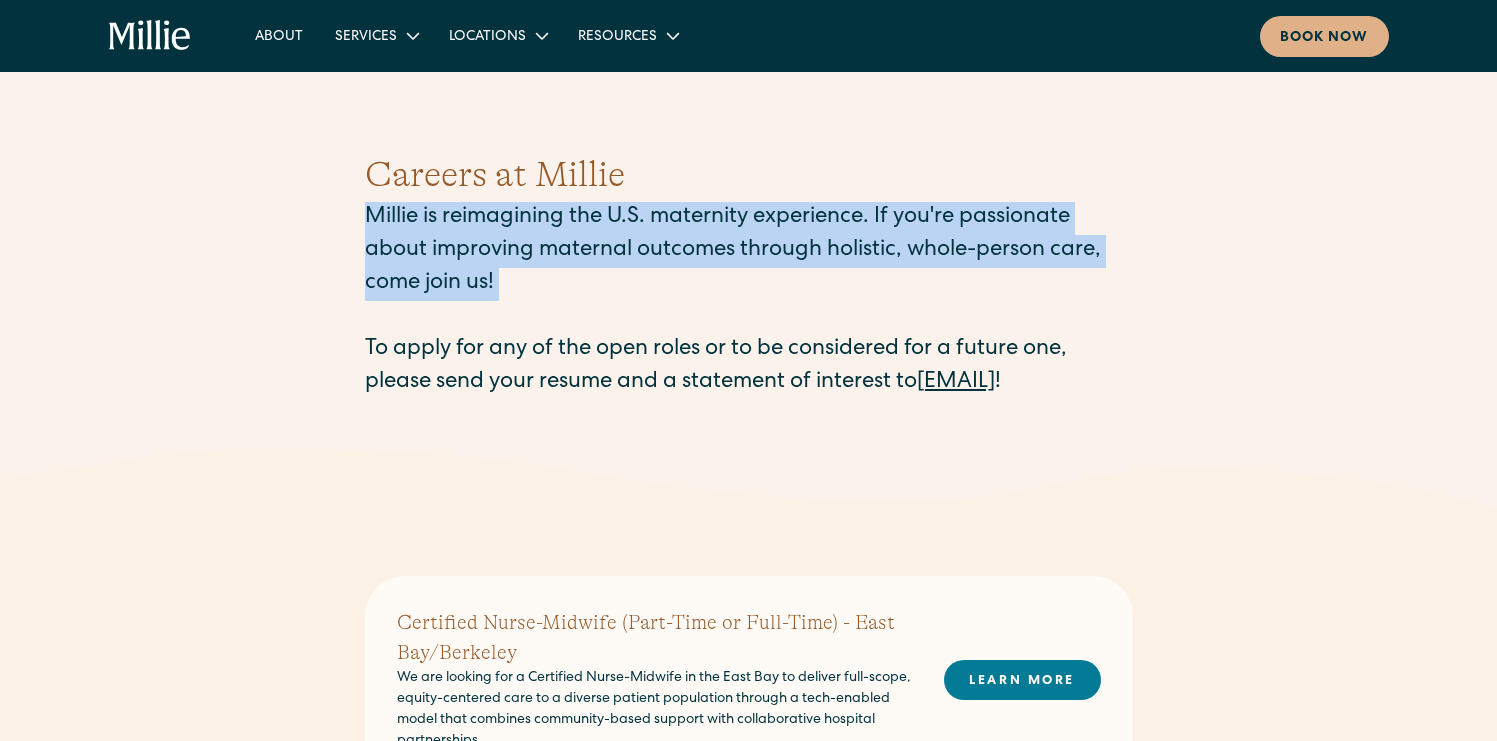 click on "Millie is reimagining the U.S. maternity experience. If you're passionate about improving maternal outcomes through holistic, whole-person care, come join us! To apply for any of the open roles or to be considered for a future one, please send your resume and a statement of interest to  careers@millieclinic.com !" at bounding box center (749, 301) 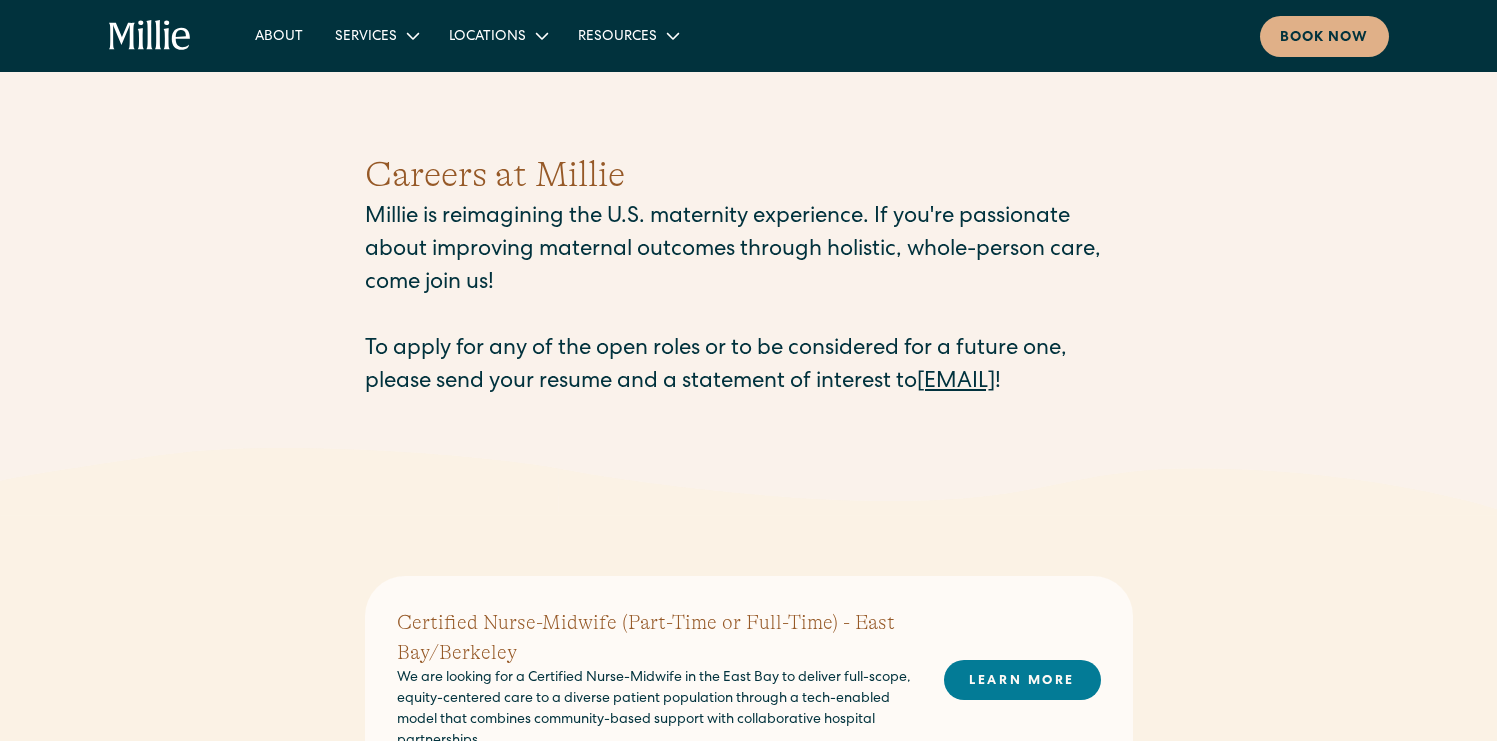 click on "Millie is reimagining the U.S. maternity experience. If you're passionate about improving maternal outcomes through holistic, whole-person care, come join us! To apply for any of the open roles or to be considered for a future one, please send your resume and a statement of interest to  careers@millieclinic.com !" at bounding box center [749, 301] 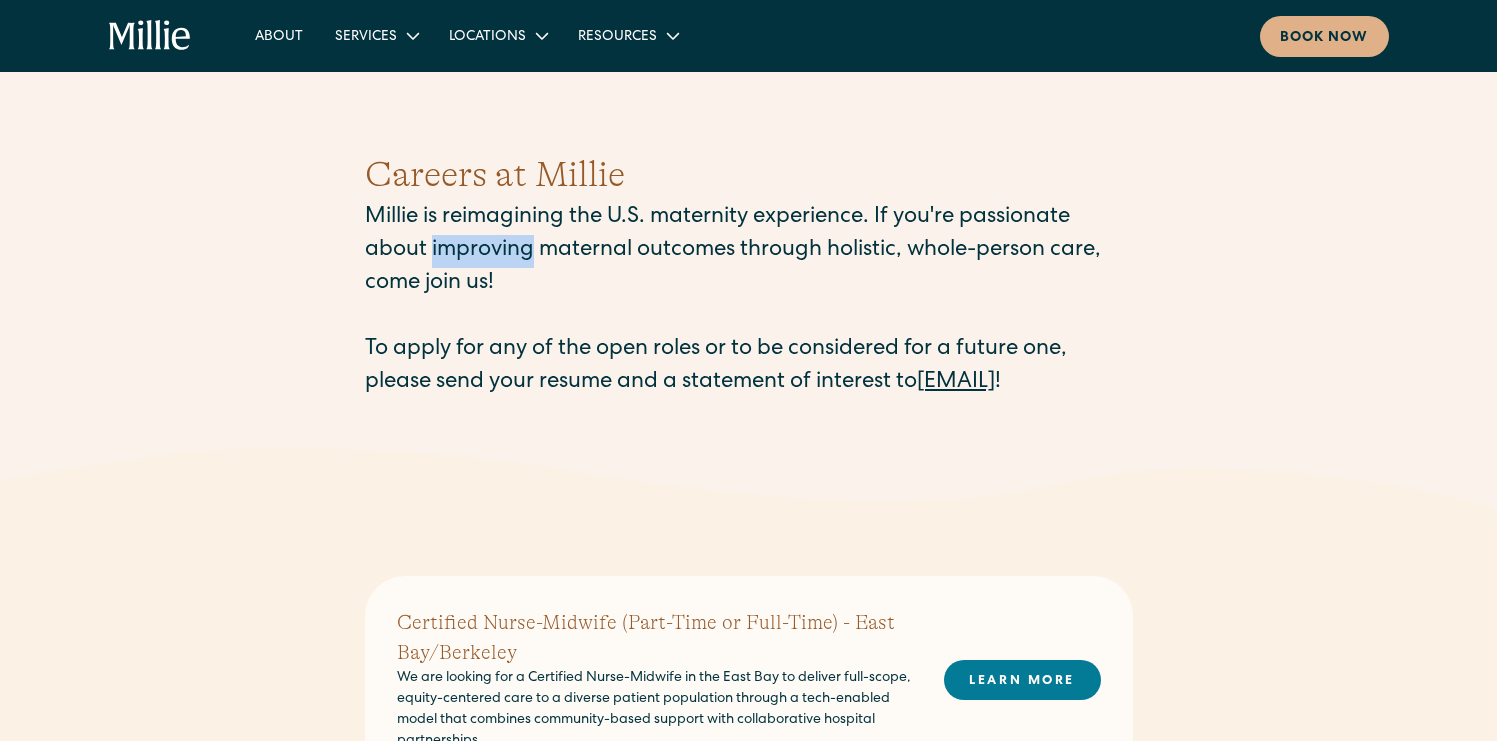 click on "Millie is reimagining the U.S. maternity experience. If you're passionate about improving maternal outcomes through holistic, whole-person care, come join us! To apply for any of the open roles or to be considered for a future one, please send your resume and a statement of interest to  careers@millieclinic.com !" at bounding box center [749, 301] 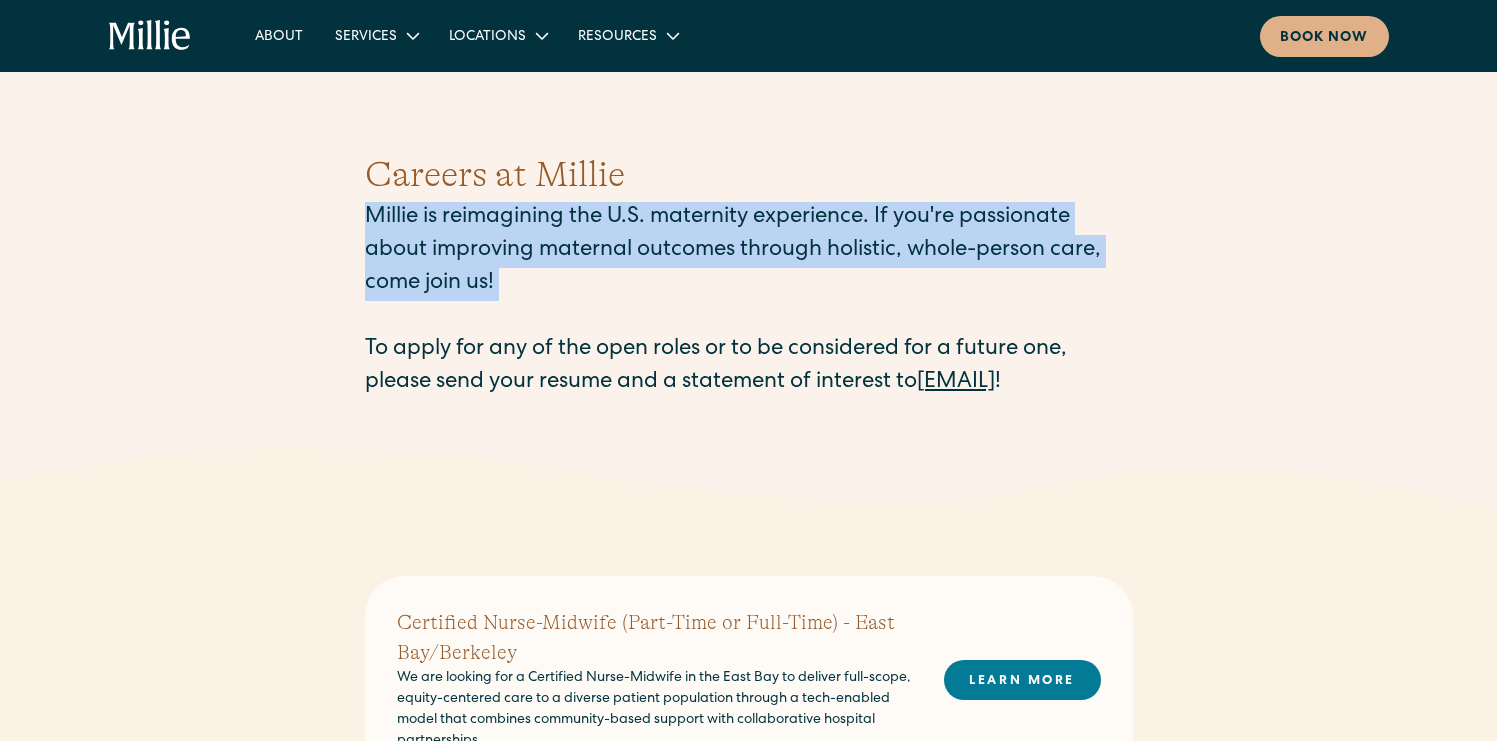 click on "Millie is reimagining the U.S. maternity experience. If you're passionate about improving maternal outcomes through holistic, whole-person care, come join us! To apply for any of the open roles or to be considered for a future one, please send your resume and a statement of interest to  careers@millieclinic.com !" at bounding box center [749, 301] 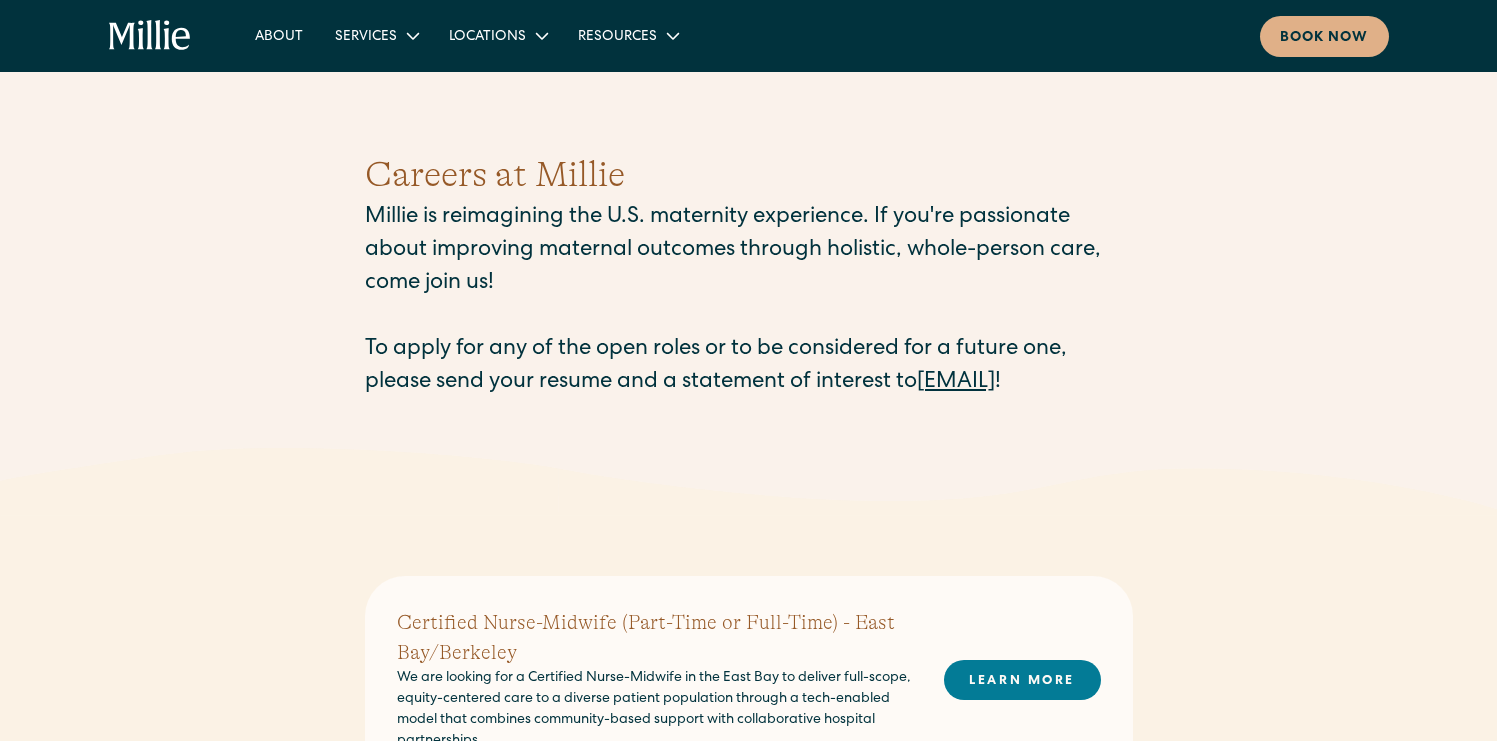 click on "Millie is reimagining the U.S. maternity experience. If you're passionate about improving maternal outcomes through holistic, whole-person care, come join us! To apply for any of the open roles or to be considered for a future one, please send your resume and a statement of interest to  careers@millieclinic.com !" at bounding box center [749, 301] 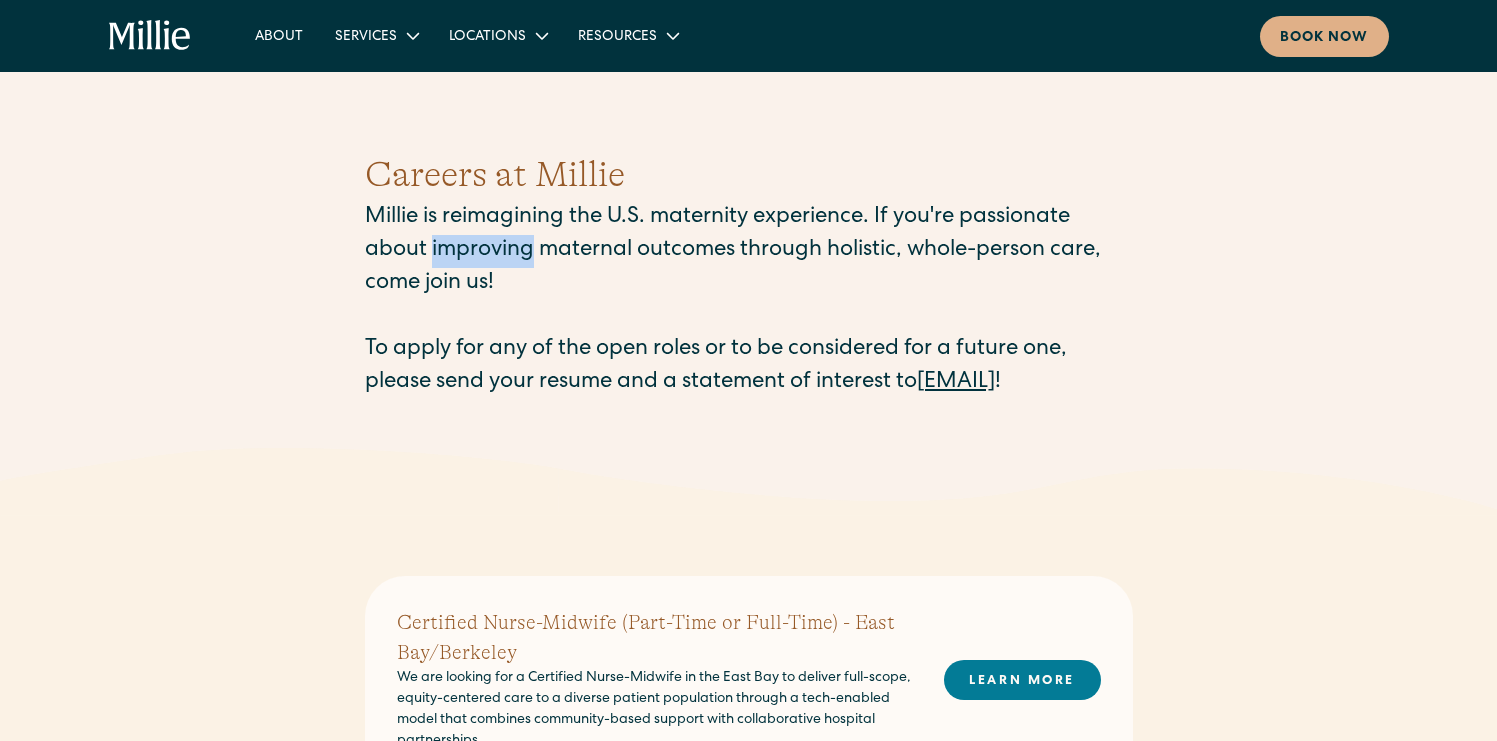 click on "Millie is reimagining the U.S. maternity experience. If you're passionate about improving maternal outcomes through holistic, whole-person care, come join us! To apply for any of the open roles or to be considered for a future one, please send your resume and a statement of interest to  careers@millieclinic.com !" at bounding box center [749, 301] 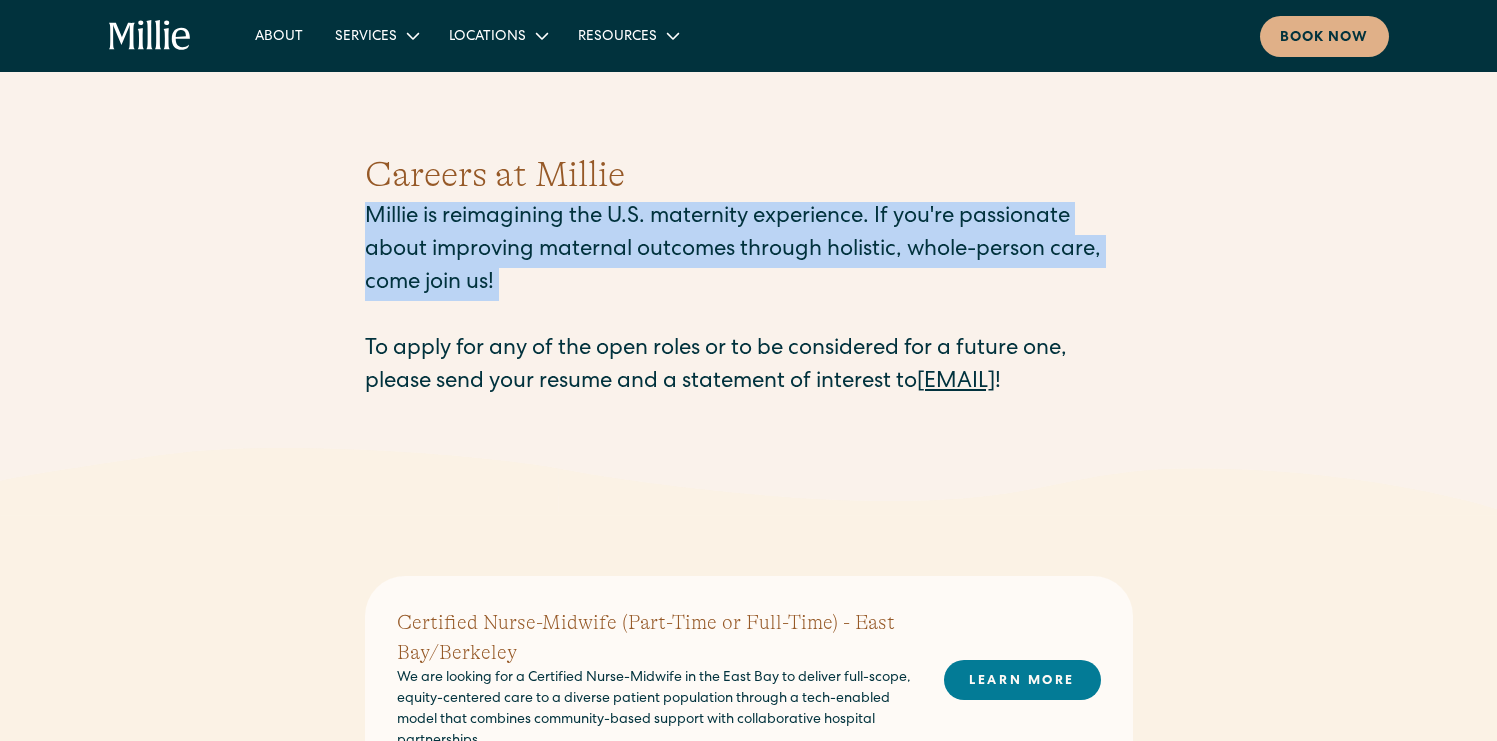 click on "Millie is reimagining the U.S. maternity experience. If you're passionate about improving maternal outcomes through holistic, whole-person care, come join us! To apply for any of the open roles or to be considered for a future one, please send your resume and a statement of interest to  careers@millieclinic.com !" at bounding box center (749, 301) 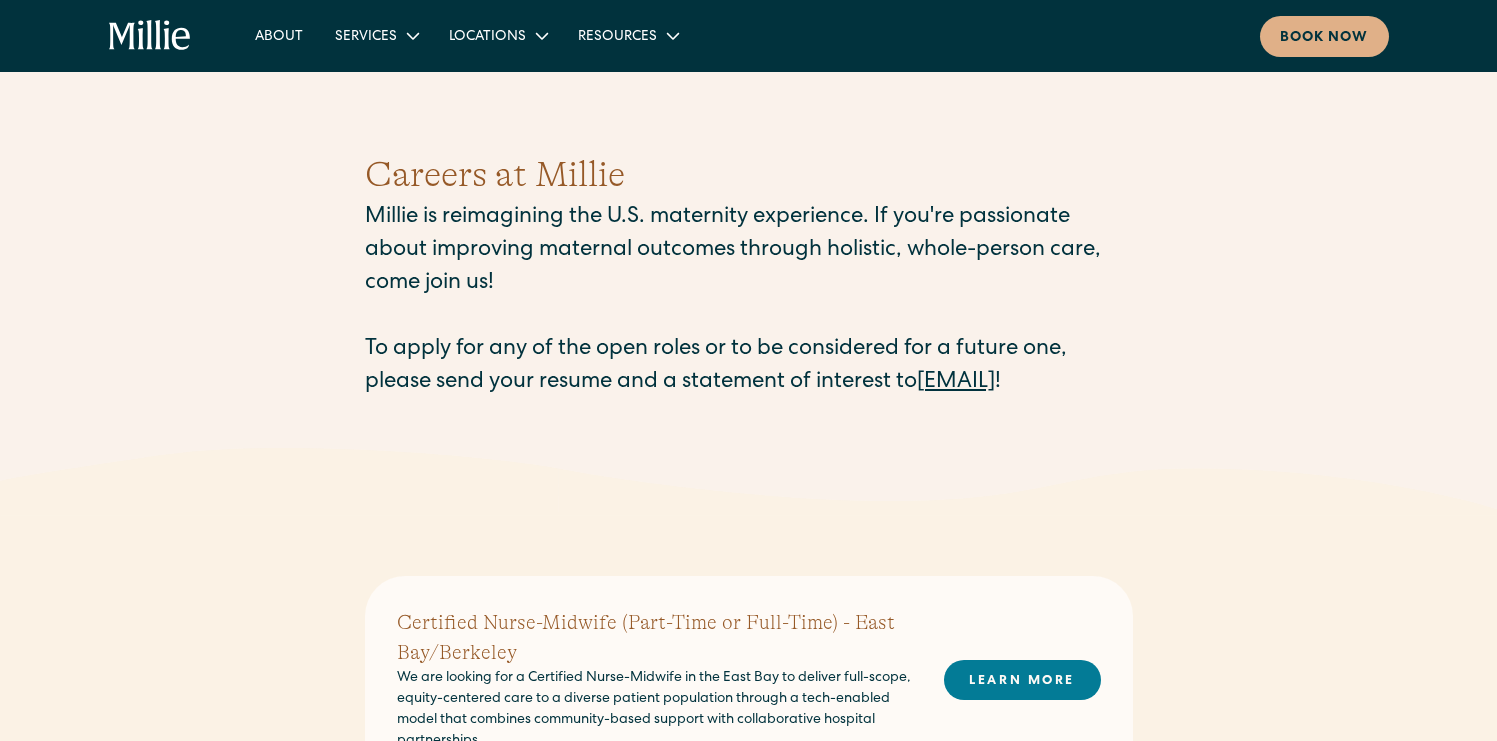 click on "Millie is reimagining the U.S. maternity experience. If you're passionate about improving maternal outcomes through holistic, whole-person care, come join us! To apply for any of the open roles or to be considered for a future one, please send your resume and a statement of interest to  careers@millieclinic.com !" at bounding box center (749, 301) 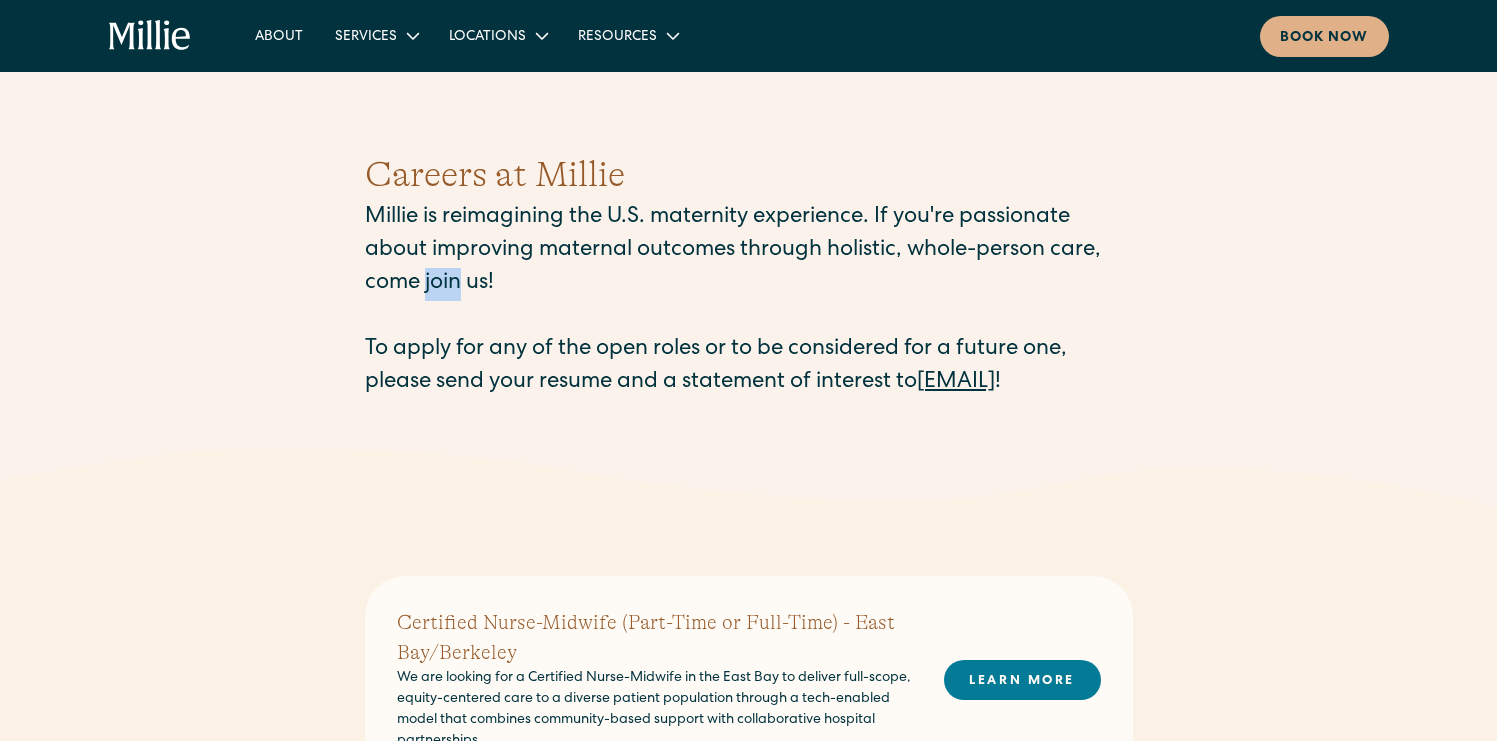 click on "Millie is reimagining the U.S. maternity experience. If you're passionate about improving maternal outcomes through holistic, whole-person care, come join us! To apply for any of the open roles or to be considered for a future one, please send your resume and a statement of interest to  careers@millieclinic.com !" at bounding box center (749, 301) 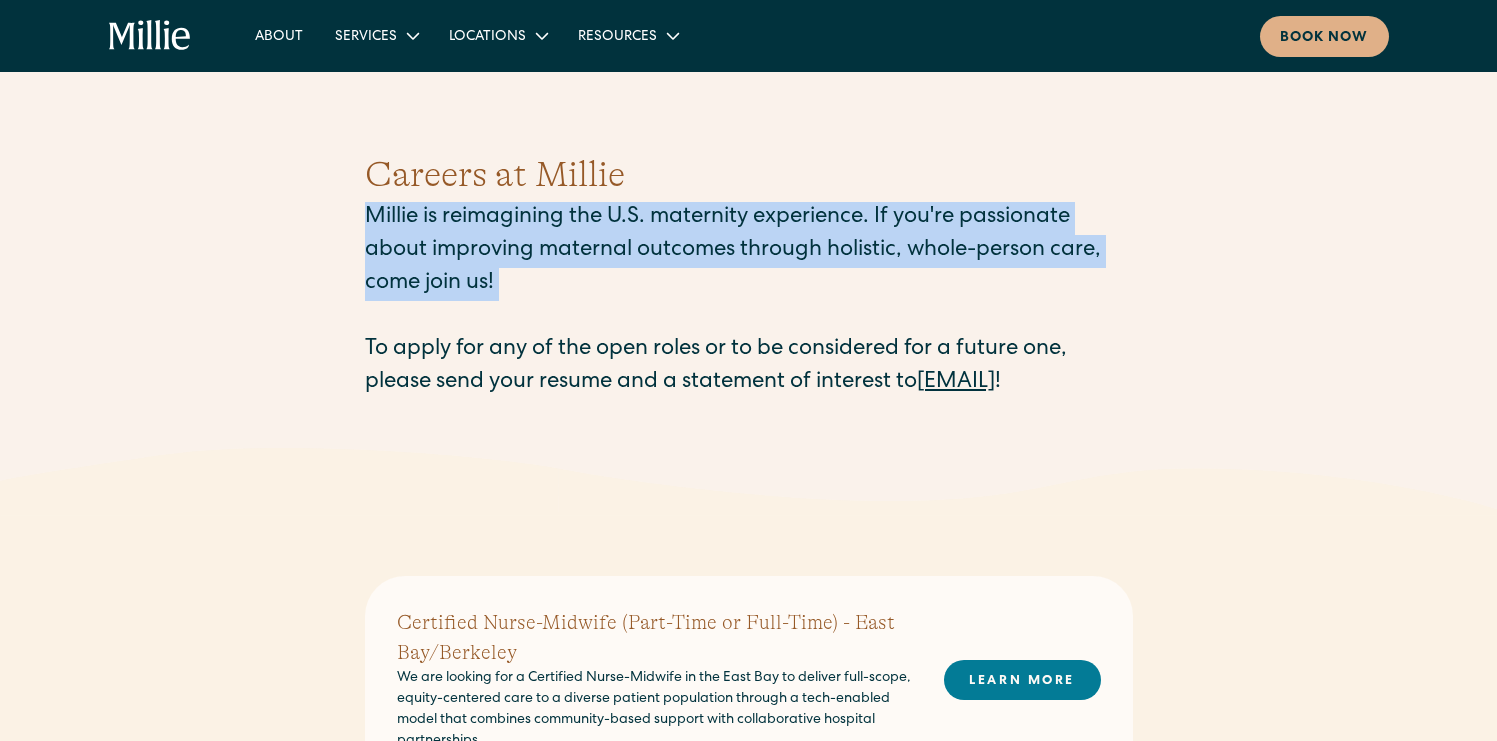 click on "Millie is reimagining the U.S. maternity experience. If you're passionate about improving maternal outcomes through holistic, whole-person care, come join us! To apply for any of the open roles or to be considered for a future one, please send your resume and a statement of interest to  careers@millieclinic.com !" at bounding box center [749, 301] 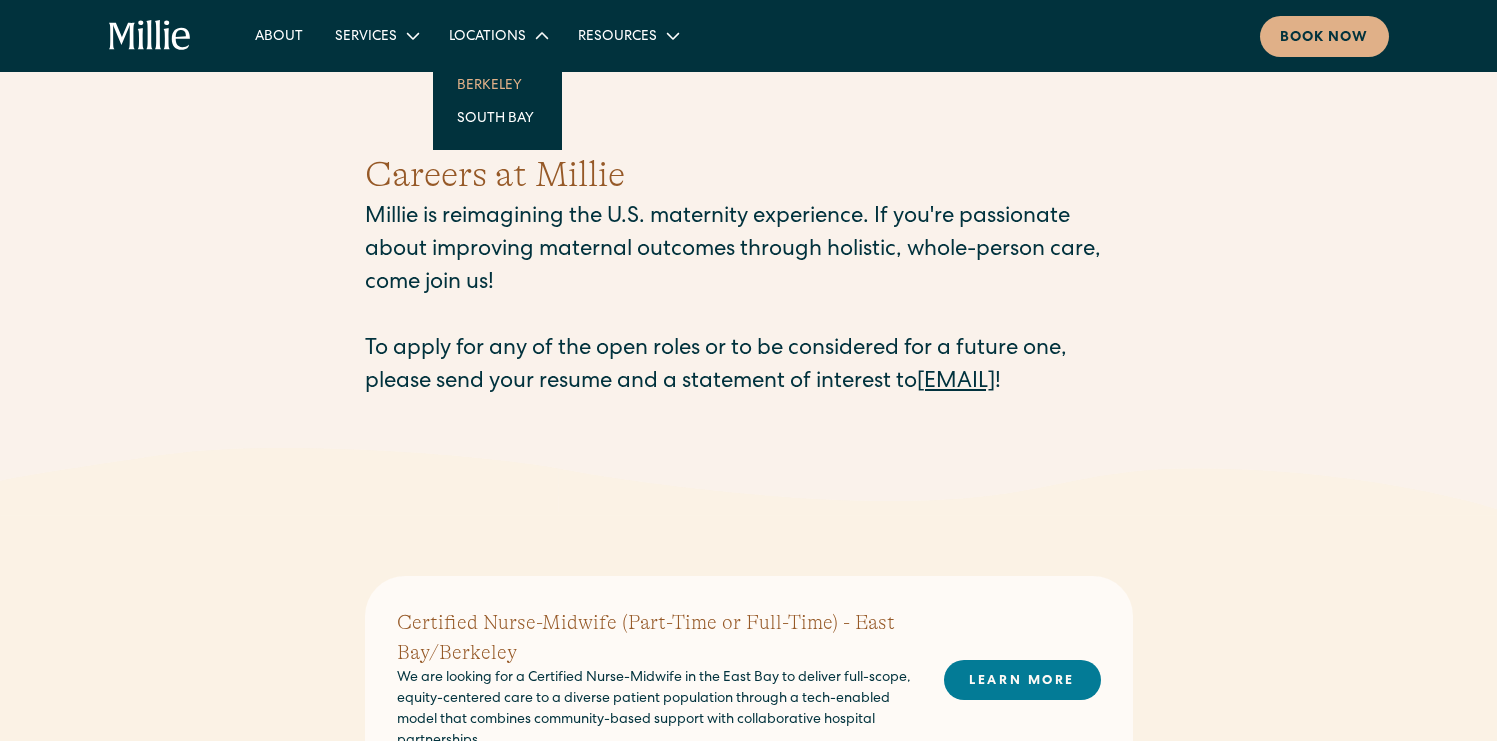 click on "Berkeley" at bounding box center (497, 84) 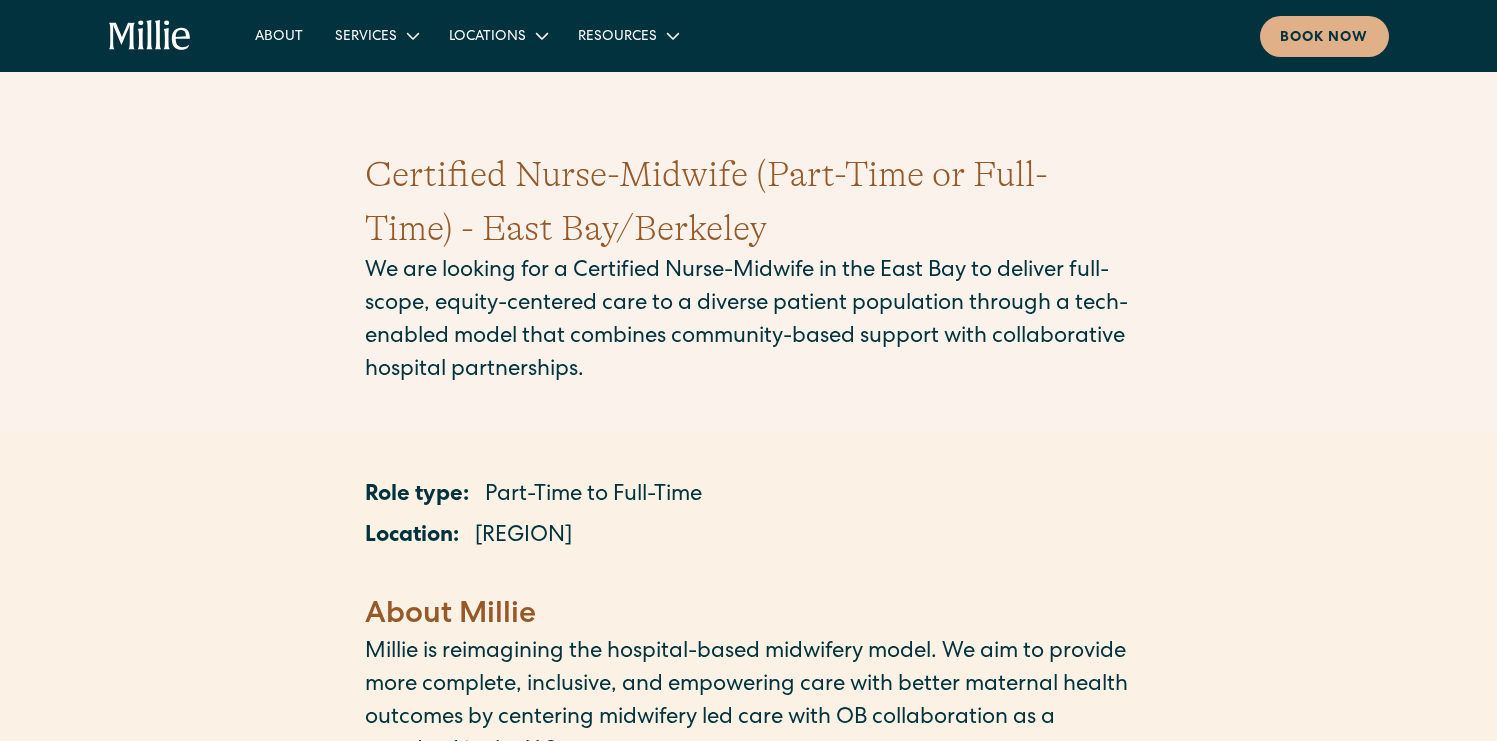 scroll, scrollTop: 0, scrollLeft: 0, axis: both 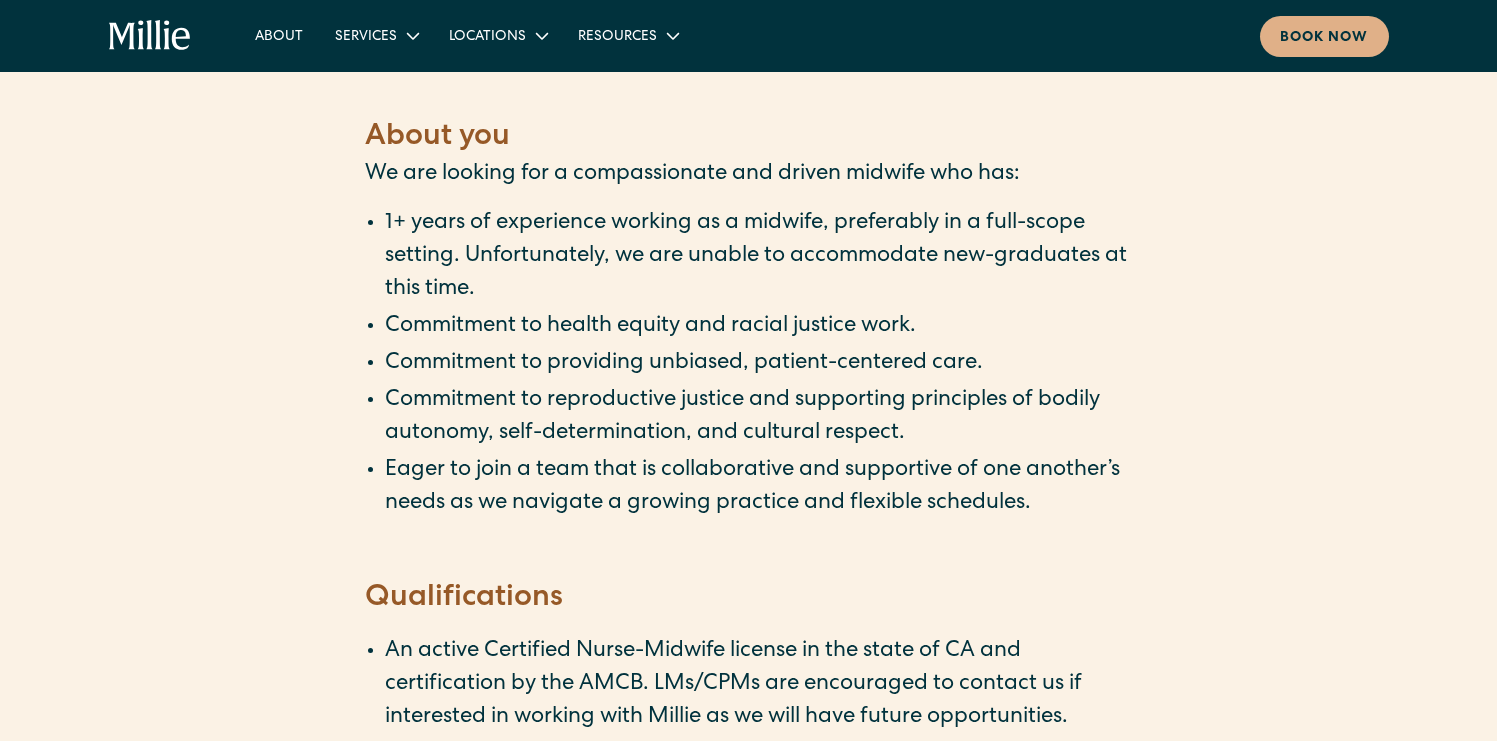 click on "Eager to join a team that is collaborative and supportive of one another’s needs as we navigate a growing practice and flexible schedules." at bounding box center [759, 488] 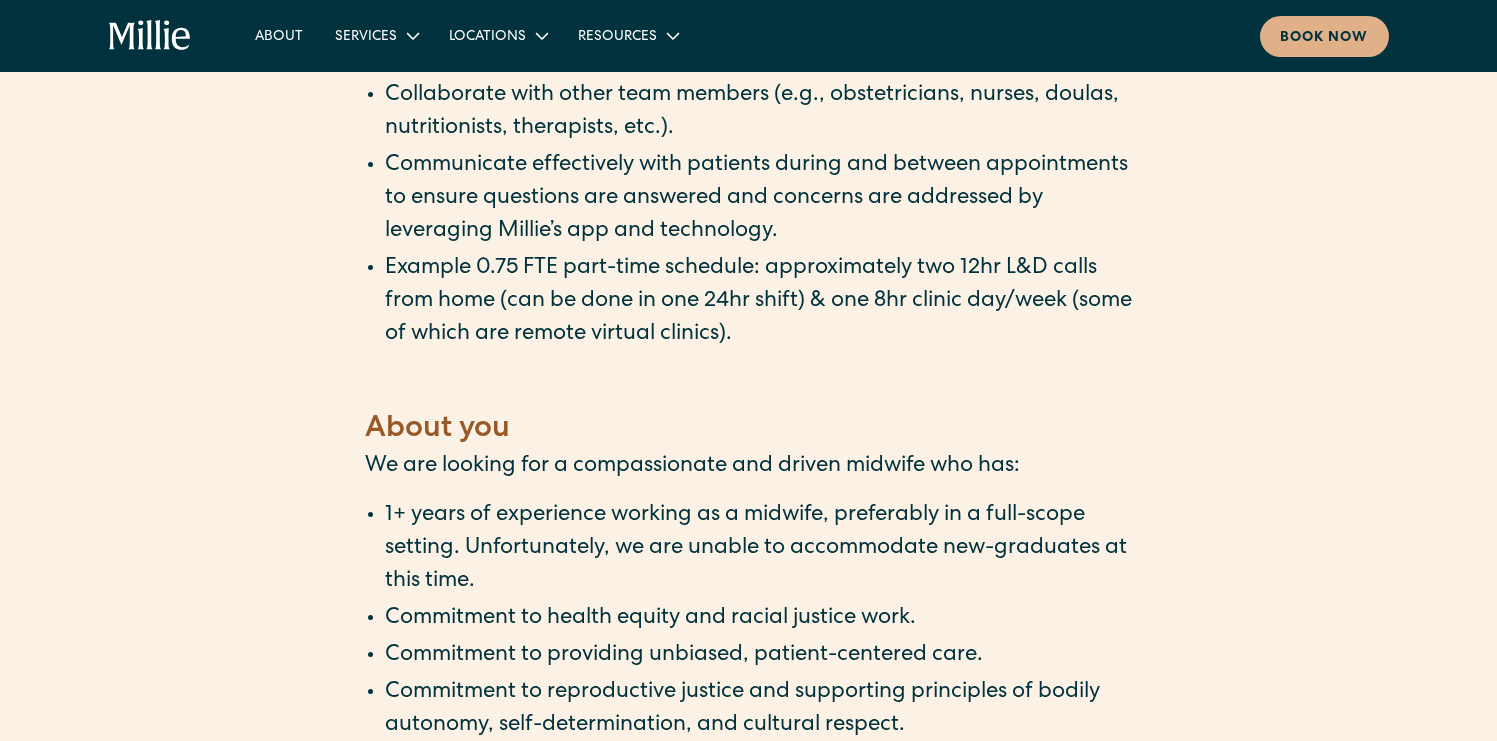 scroll, scrollTop: 2110, scrollLeft: 0, axis: vertical 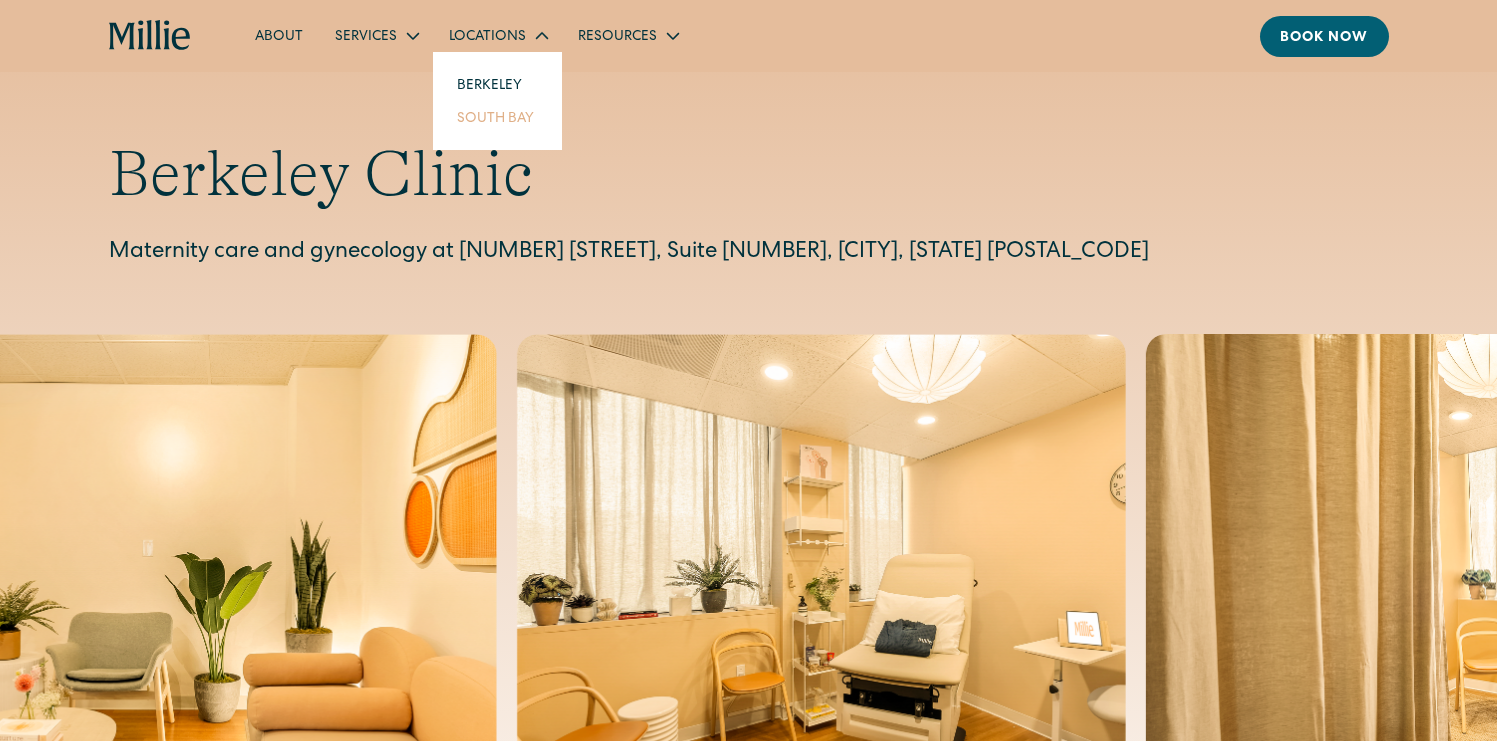 click on "South Bay" at bounding box center [497, 117] 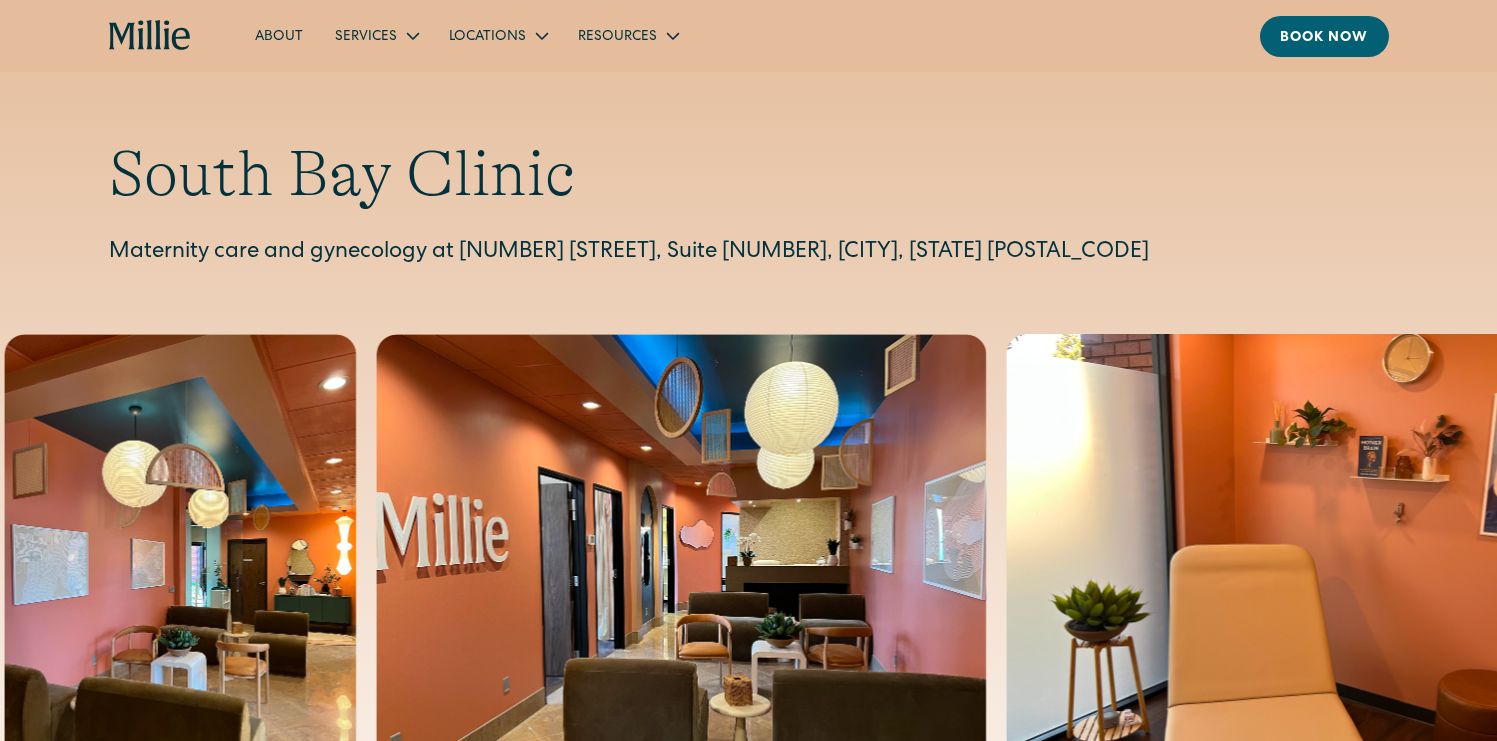 scroll, scrollTop: 0, scrollLeft: 0, axis: both 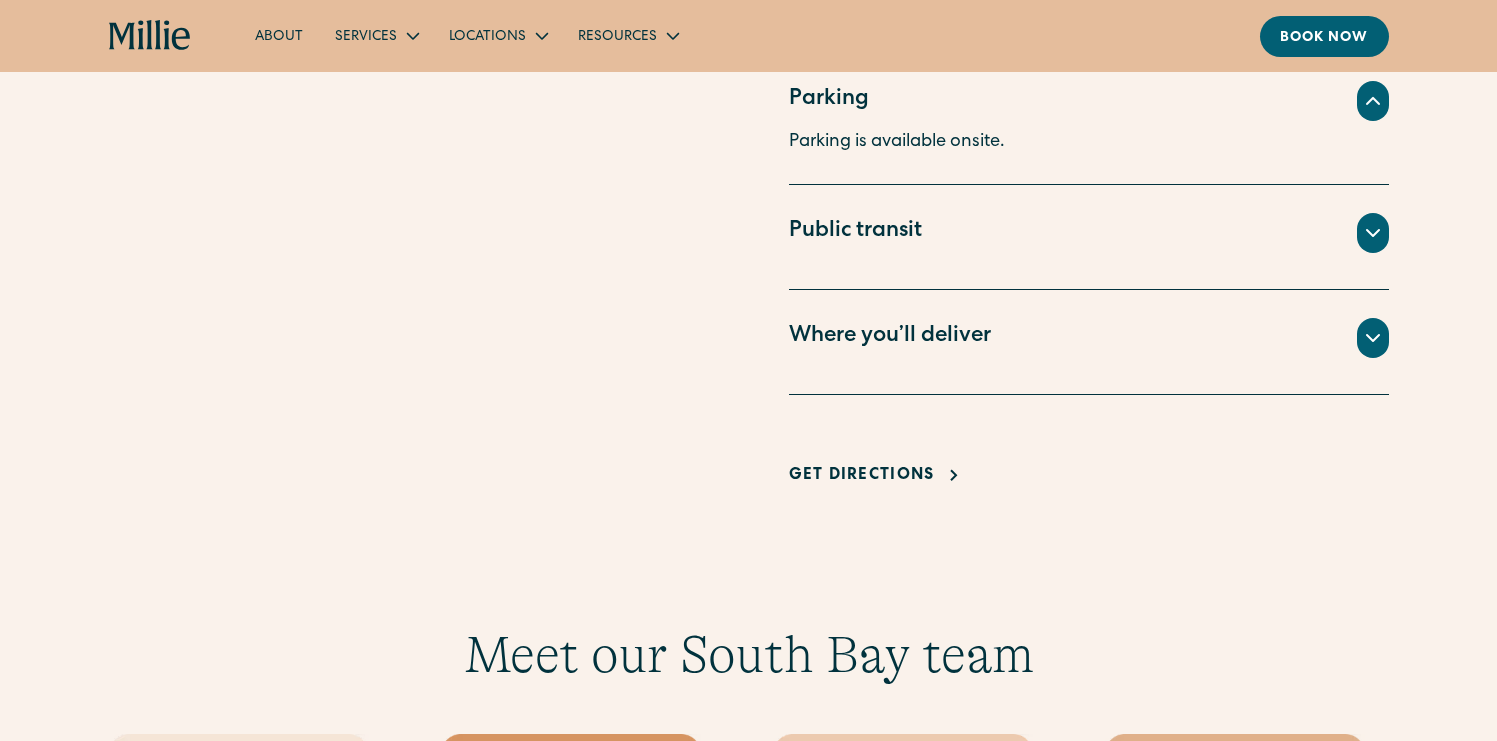 click on "Where you’ll deliver" at bounding box center [1089, 338] 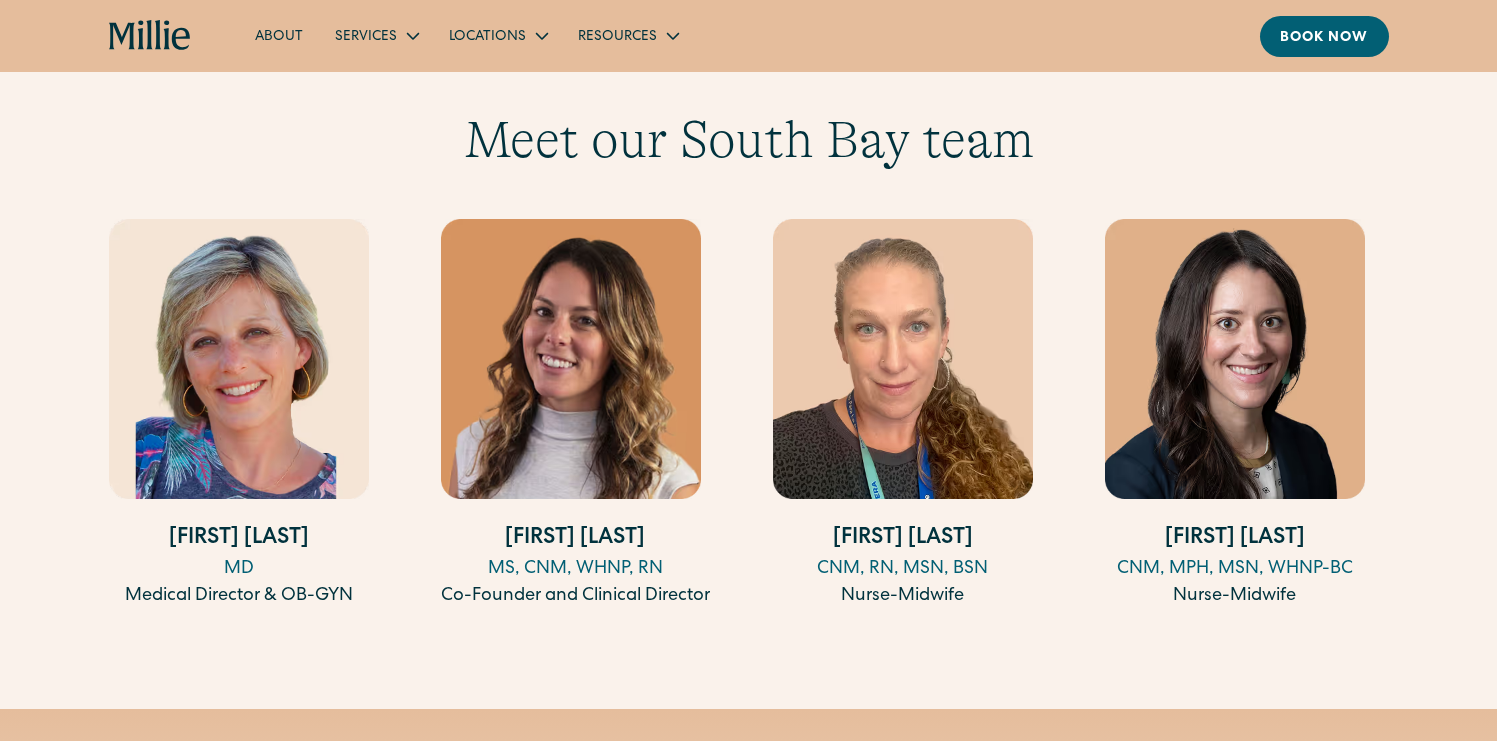 scroll, scrollTop: 1980, scrollLeft: 0, axis: vertical 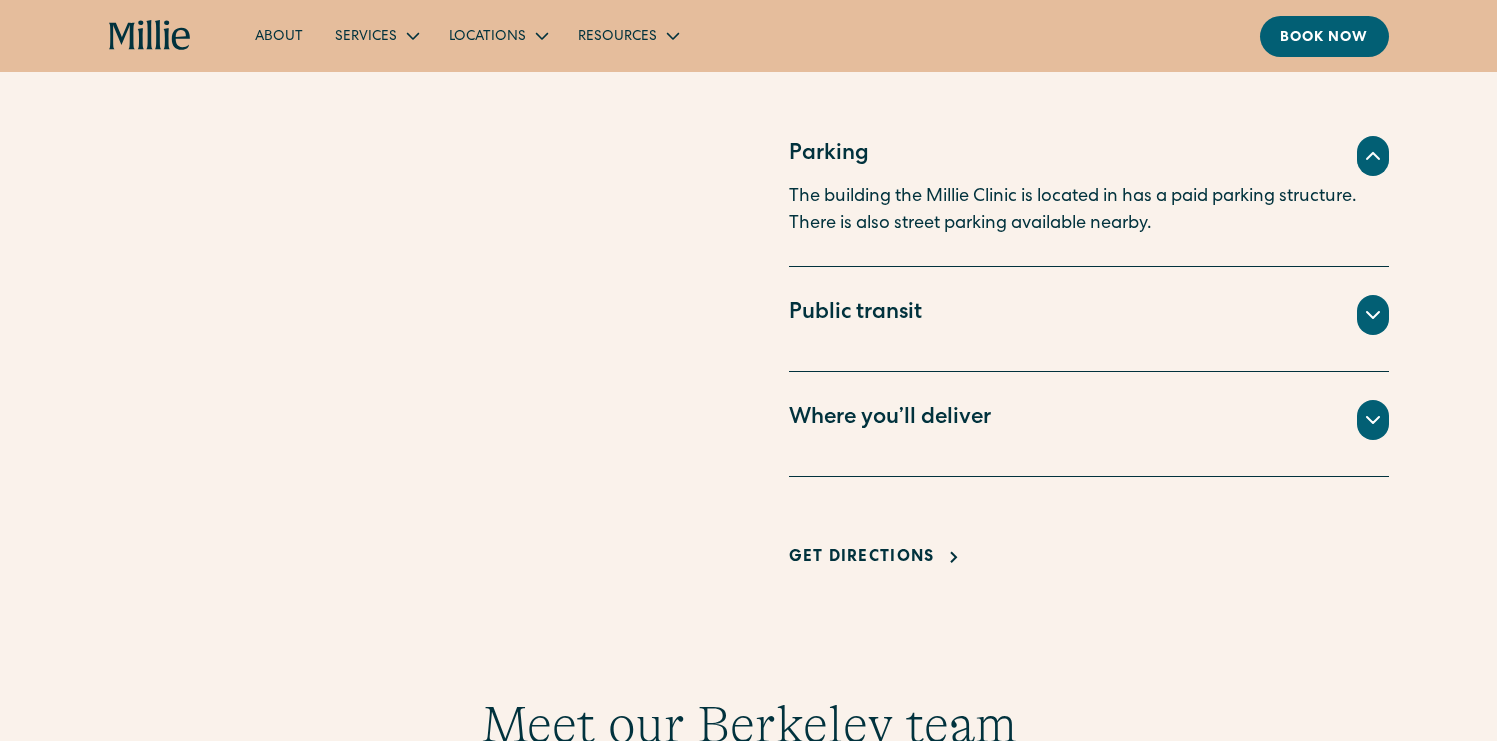 click on "Where you’ll deliver" at bounding box center [890, 419] 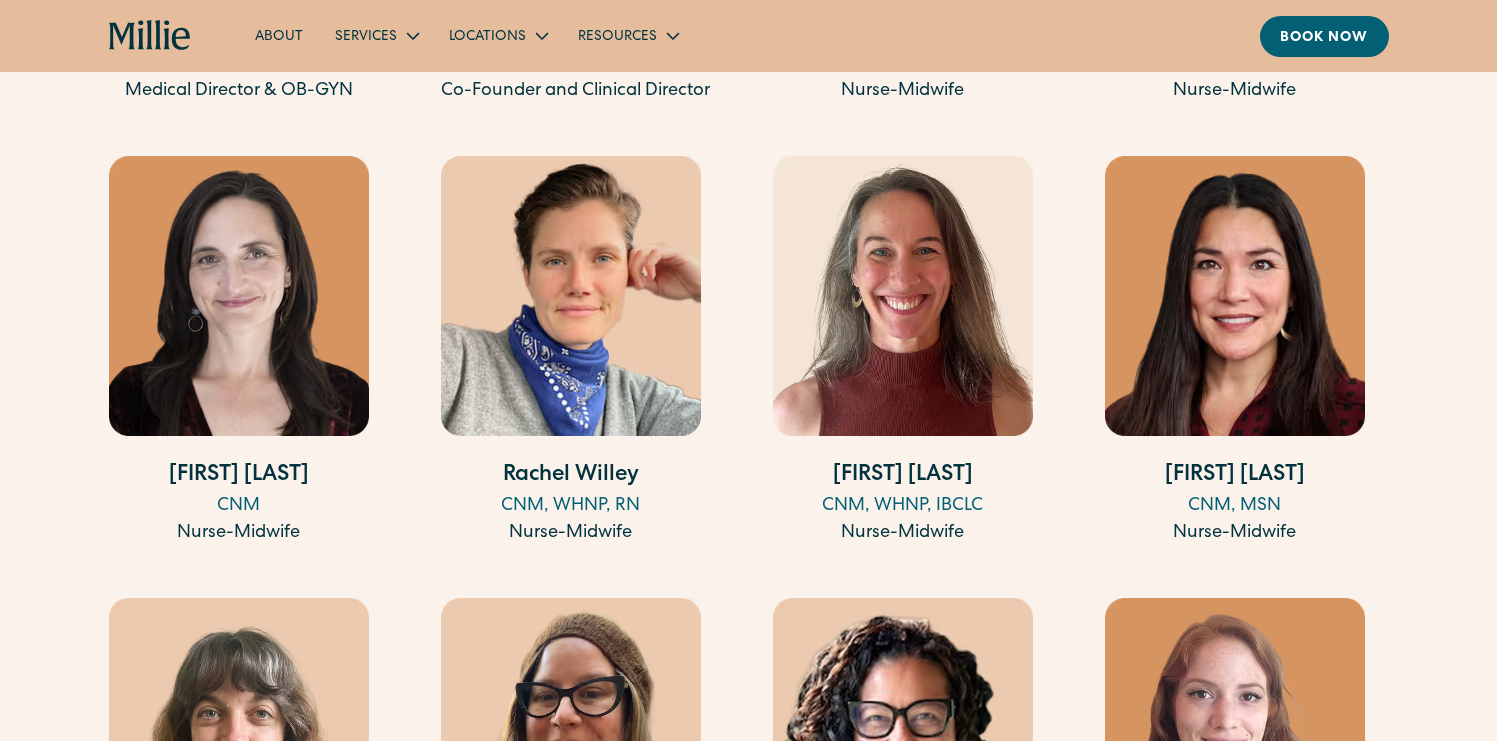 scroll, scrollTop: 2449, scrollLeft: 0, axis: vertical 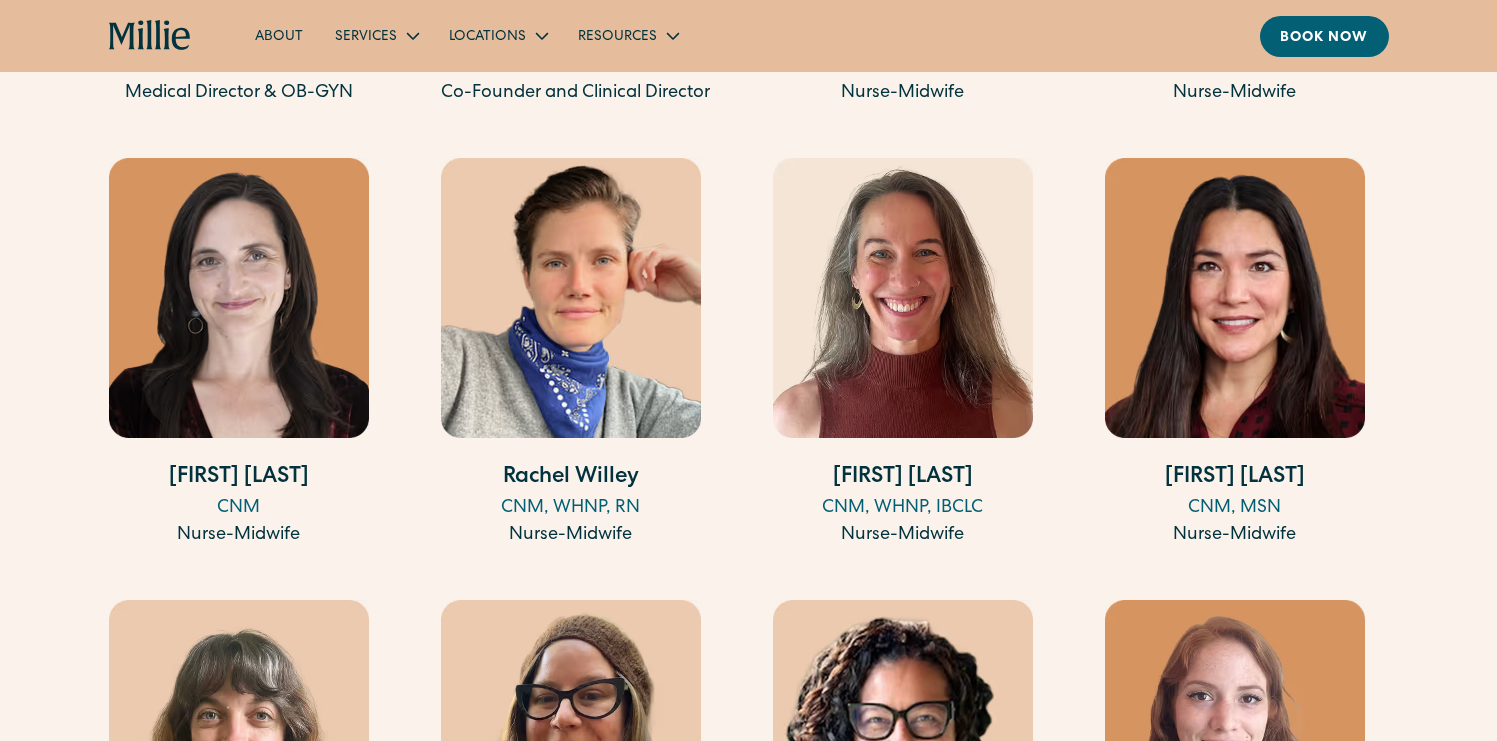 click on "CNM, WHNP, IBCLC" at bounding box center (903, 508) 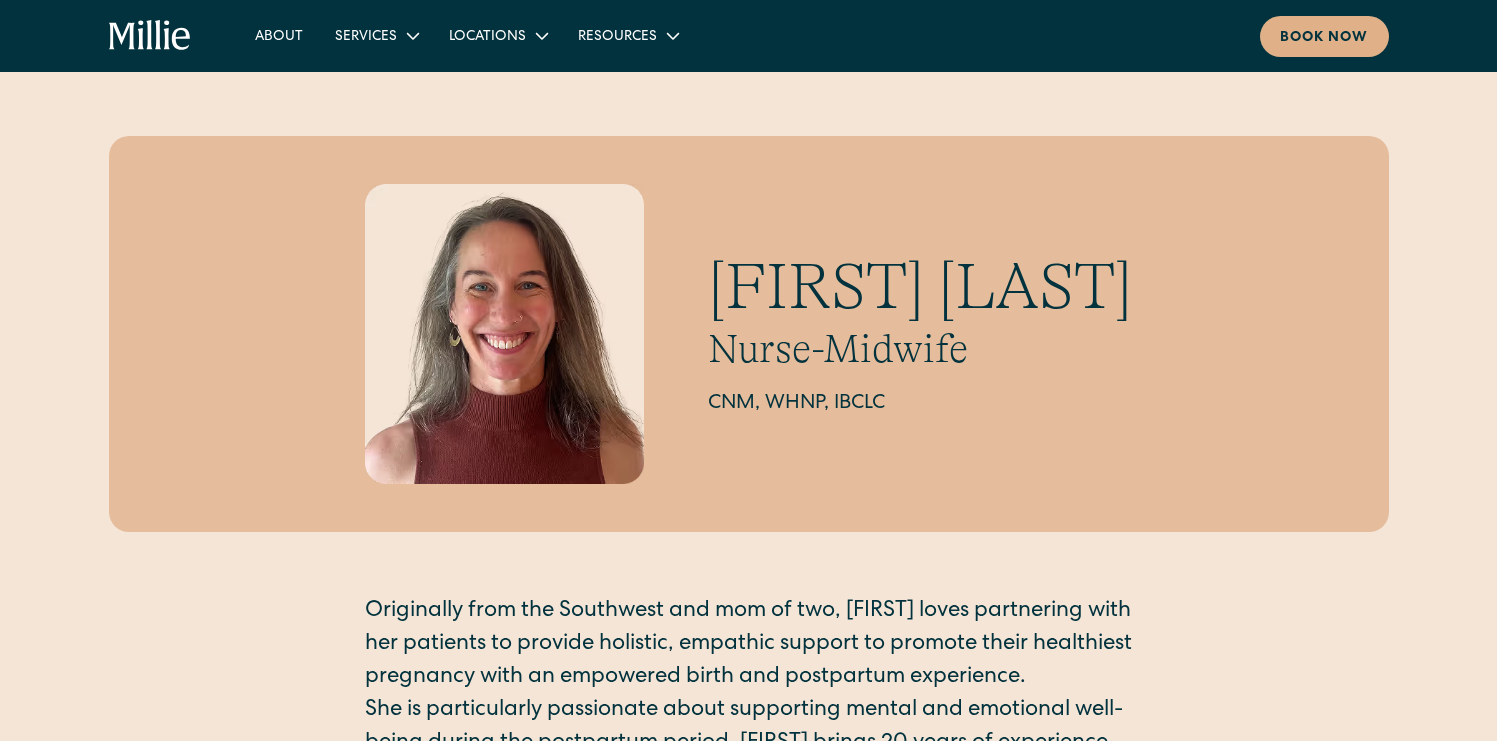 scroll, scrollTop: 0, scrollLeft: 0, axis: both 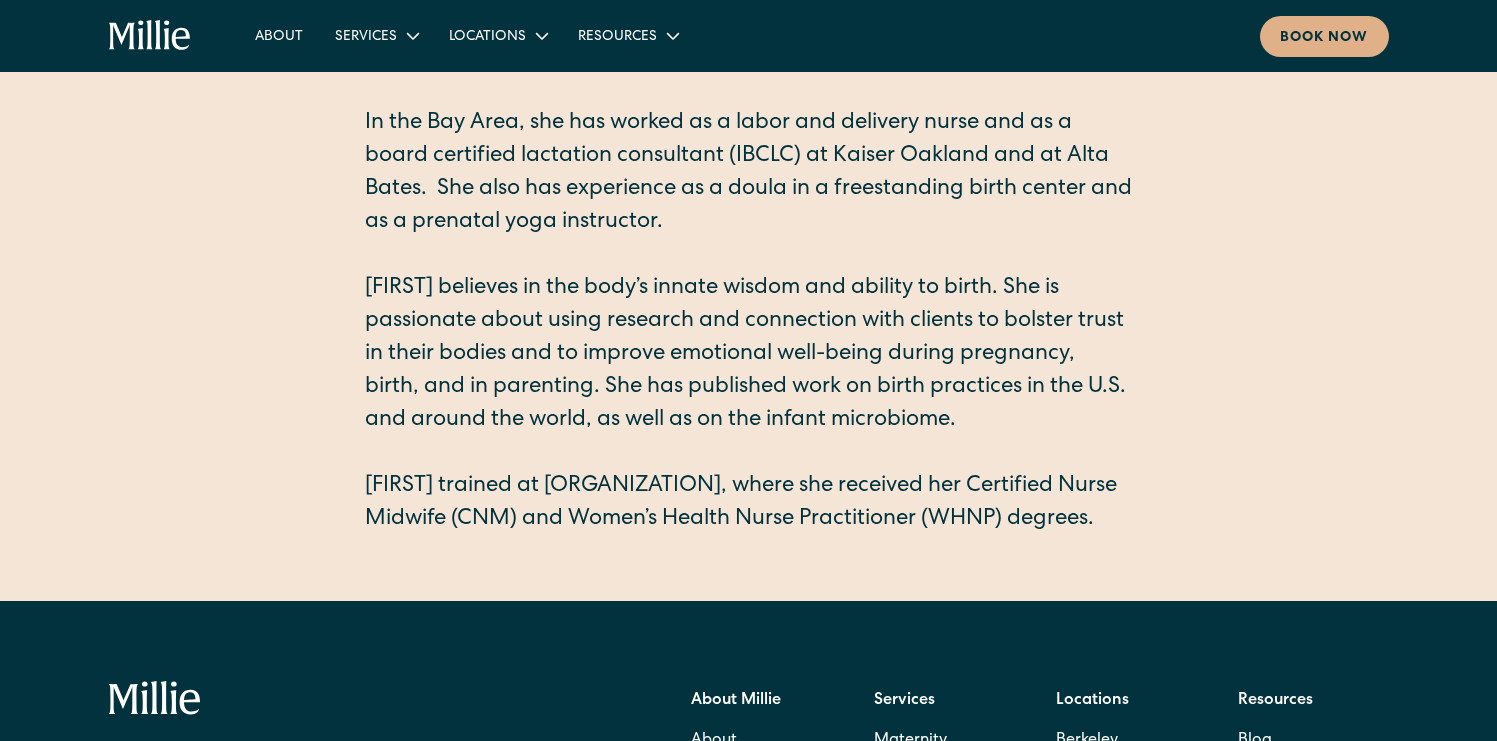 click on "Vanessa trained at UCSF, where she received her Certified Nurse Midwife (CNM) and Women’s Health Nurse Practitioner (WHNP) degrees. ‍" at bounding box center (749, 504) 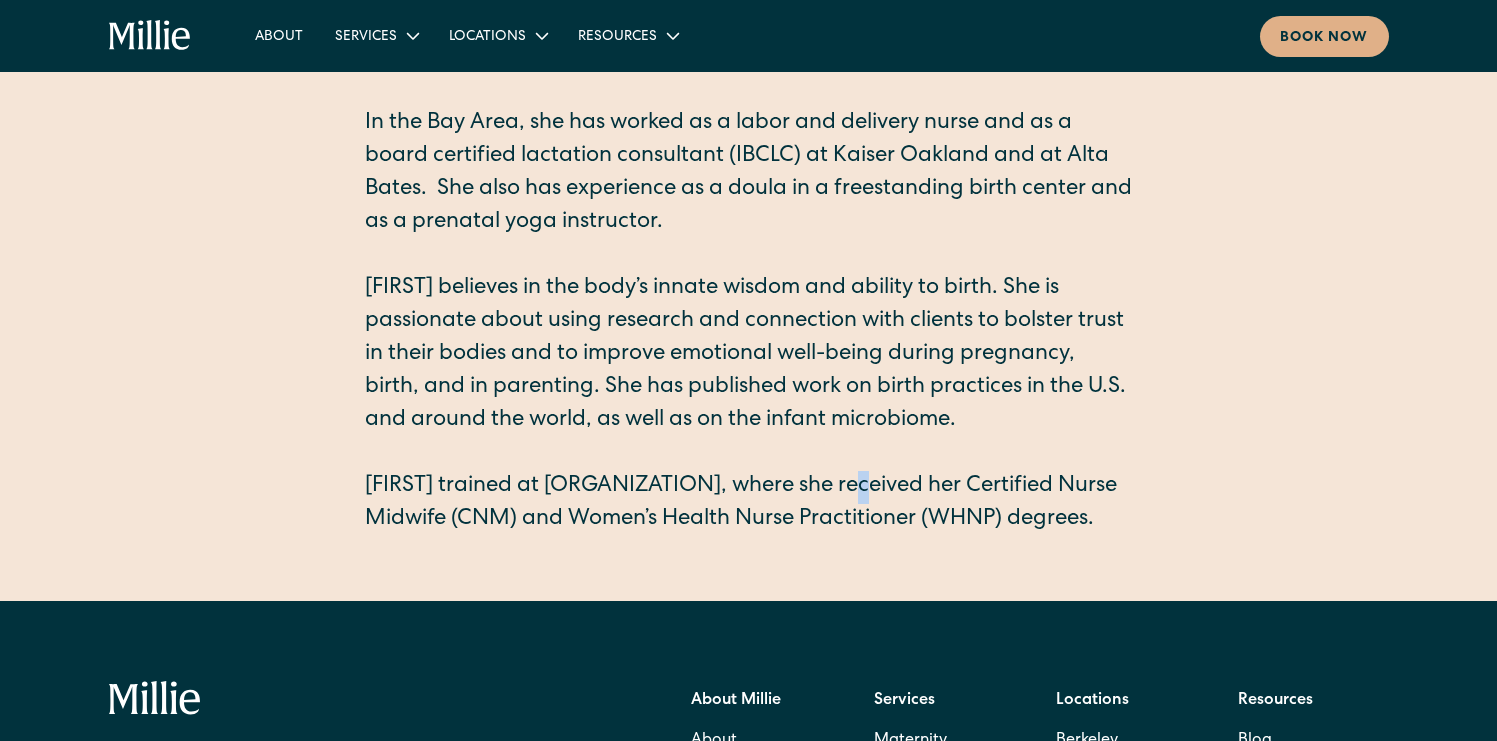 click on "Vanessa trained at UCSF, where she received her Certified Nurse Midwife (CNM) and Women’s Health Nurse Practitioner (WHNP) degrees. ‍" at bounding box center [749, 504] 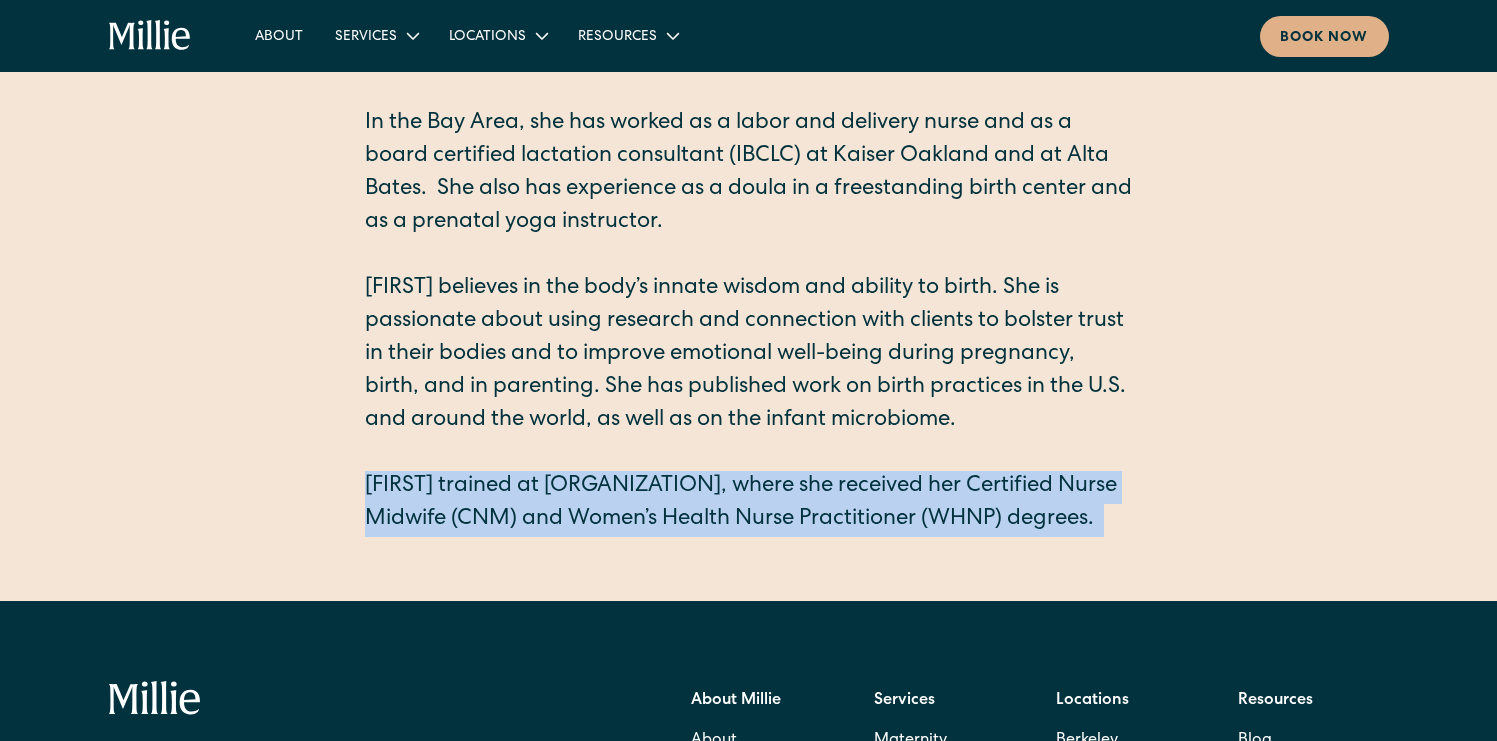 click on "Vanessa trained at UCSF, where she received her Certified Nurse Midwife (CNM) and Women’s Health Nurse Practitioner (WHNP) degrees. ‍" at bounding box center [749, 504] 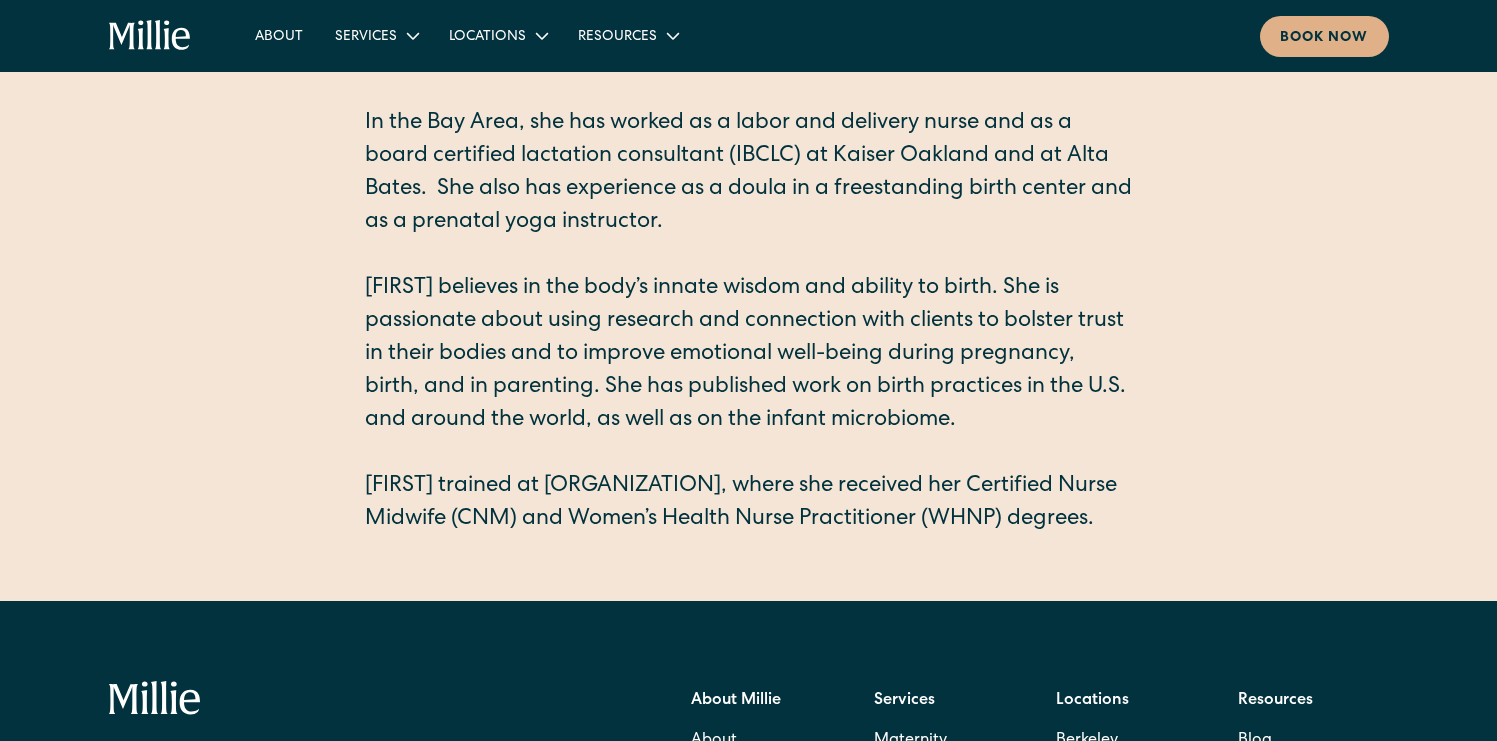 click on "Vanessa trained at UCSF, where she received her Certified Nurse Midwife (CNM) and Women’s Health Nurse Practitioner (WHNP) degrees. ‍" at bounding box center (749, 504) 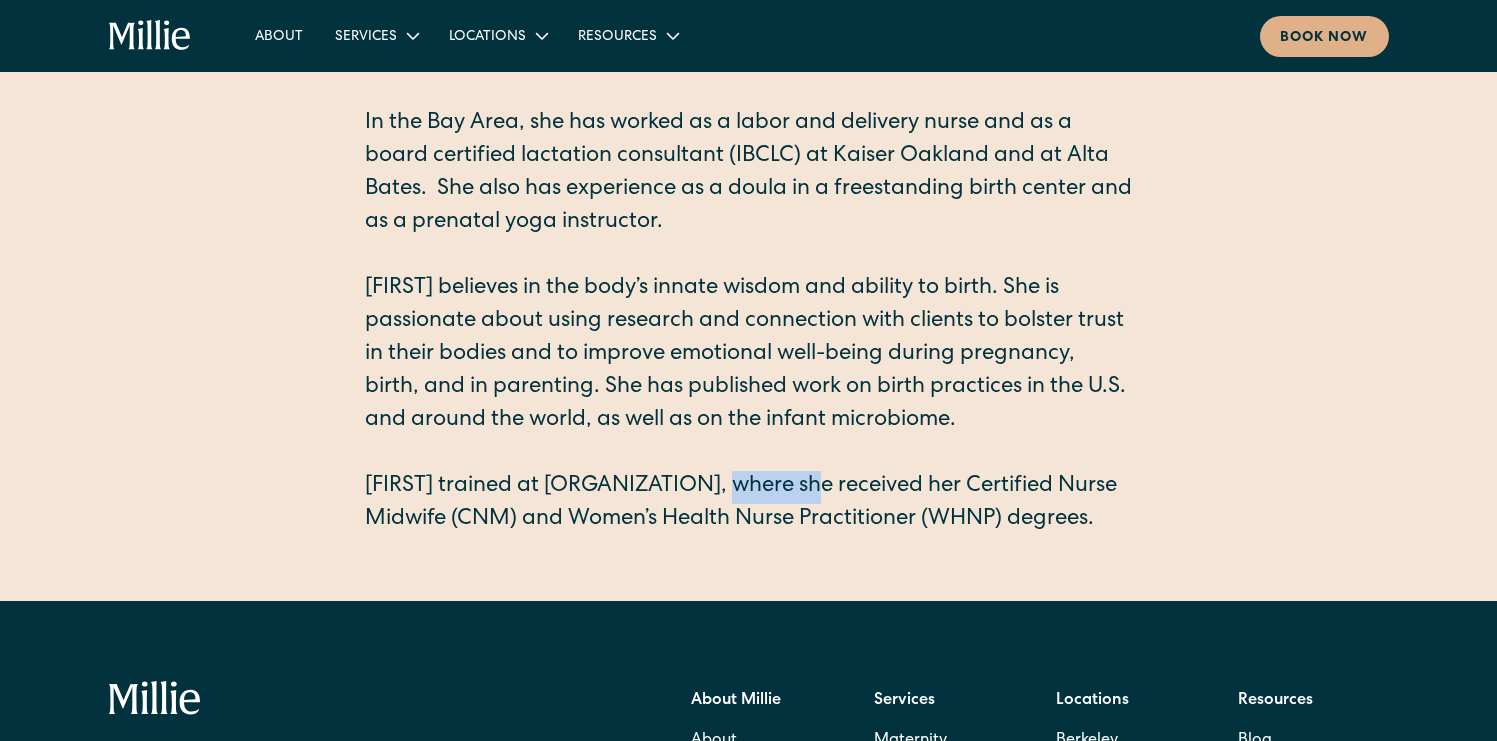 click on "Vanessa trained at UCSF, where she received her Certified Nurse Midwife (CNM) and Women’s Health Nurse Practitioner (WHNP) degrees. ‍" at bounding box center (749, 504) 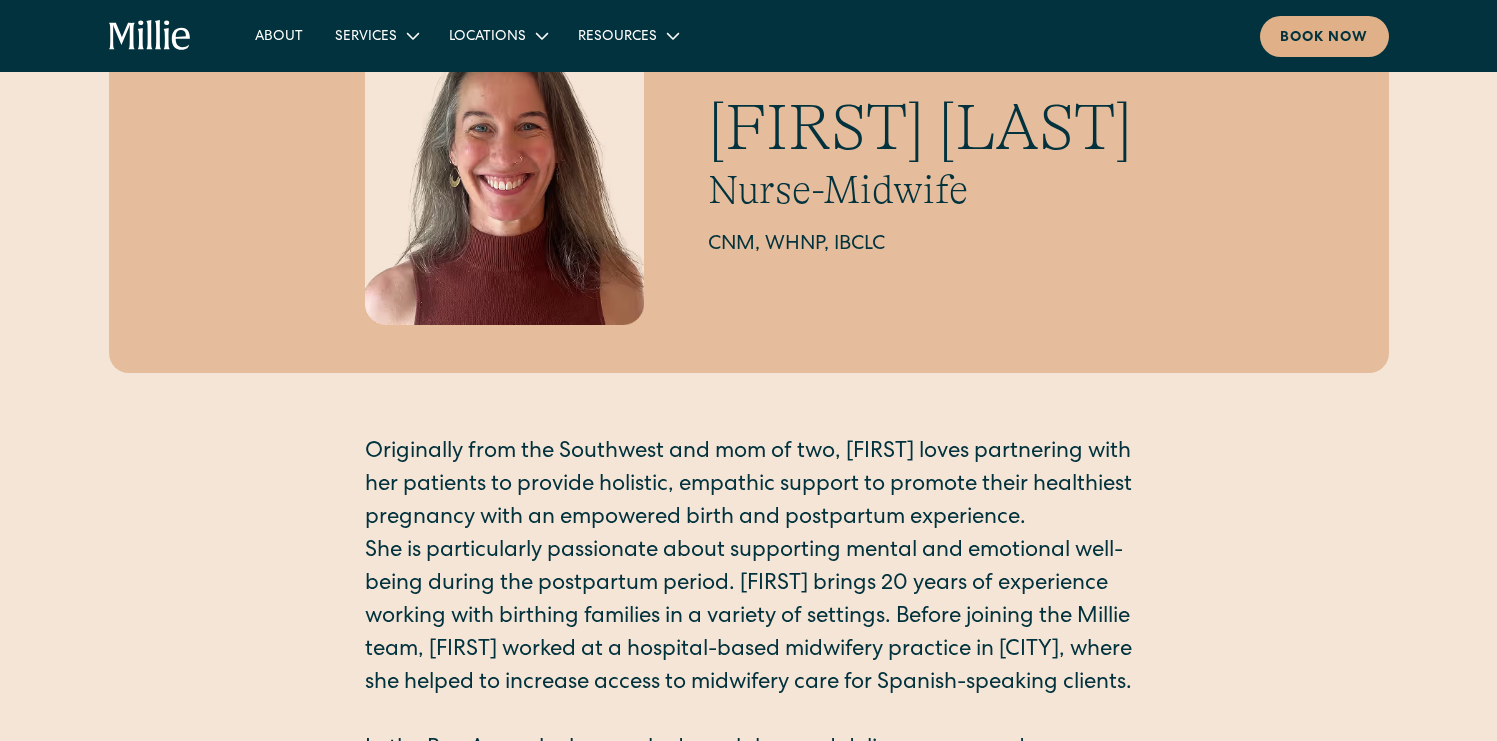 scroll, scrollTop: 0, scrollLeft: 0, axis: both 